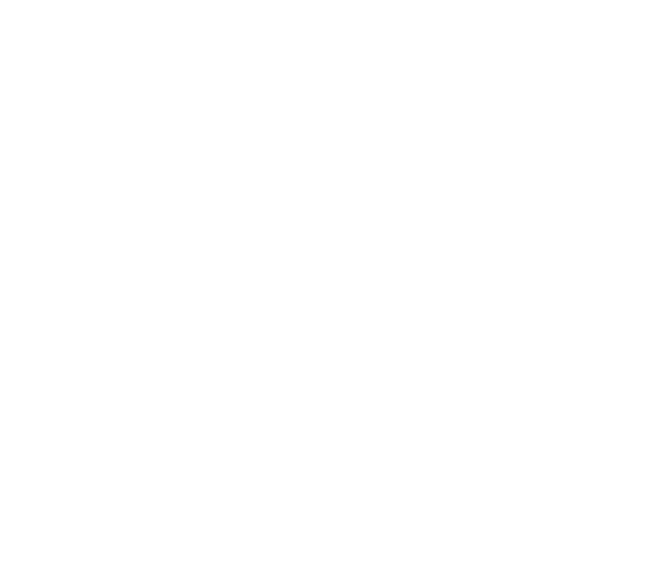 scroll, scrollTop: 0, scrollLeft: 0, axis: both 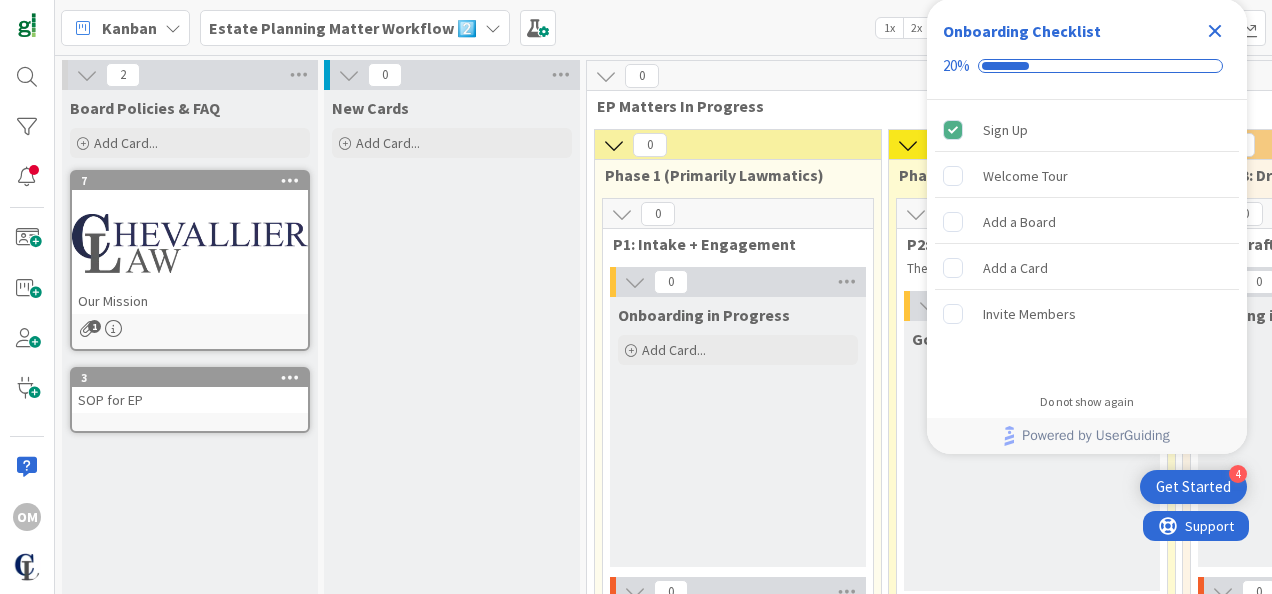 click 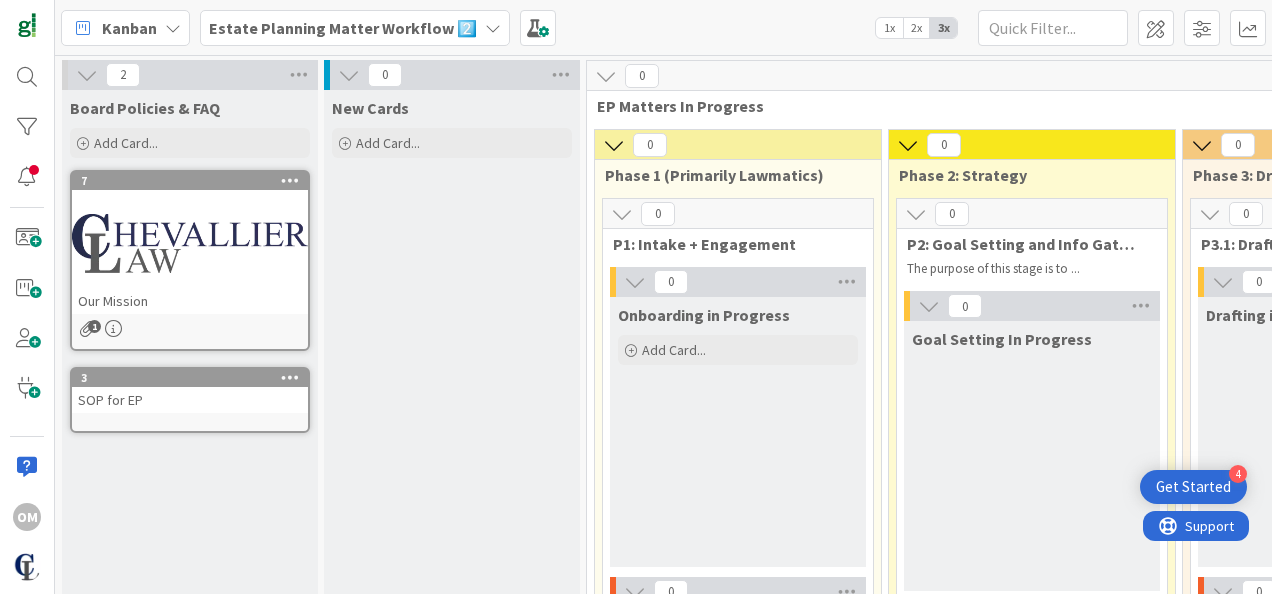 scroll, scrollTop: 0, scrollLeft: 0, axis: both 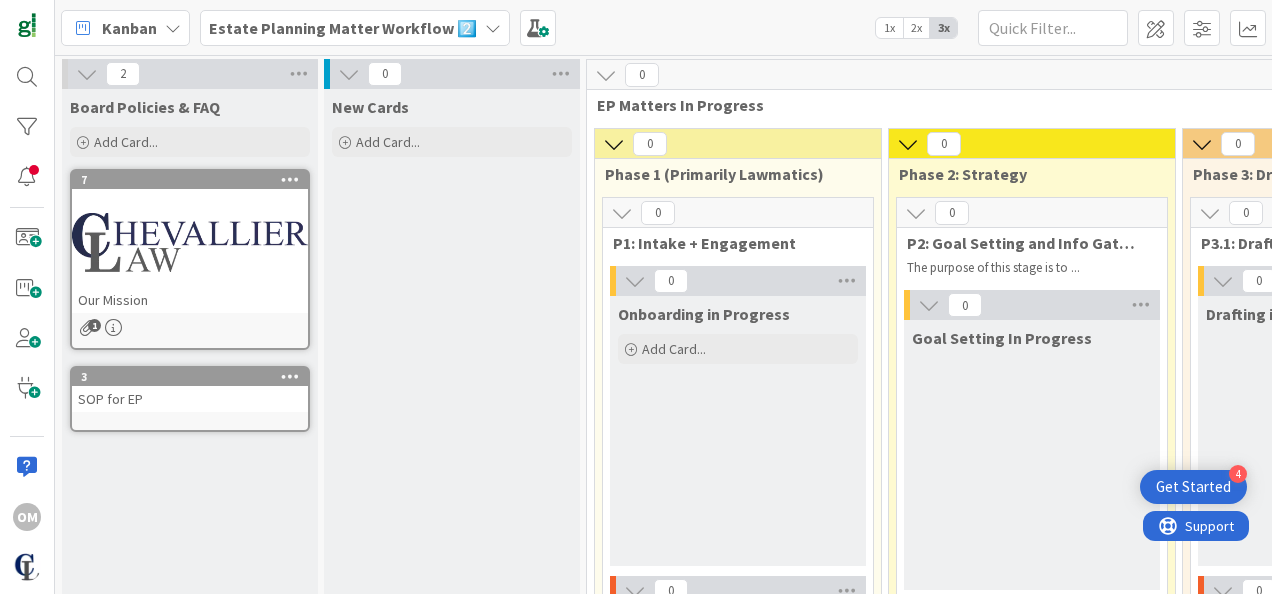 click at bounding box center (622, 213) 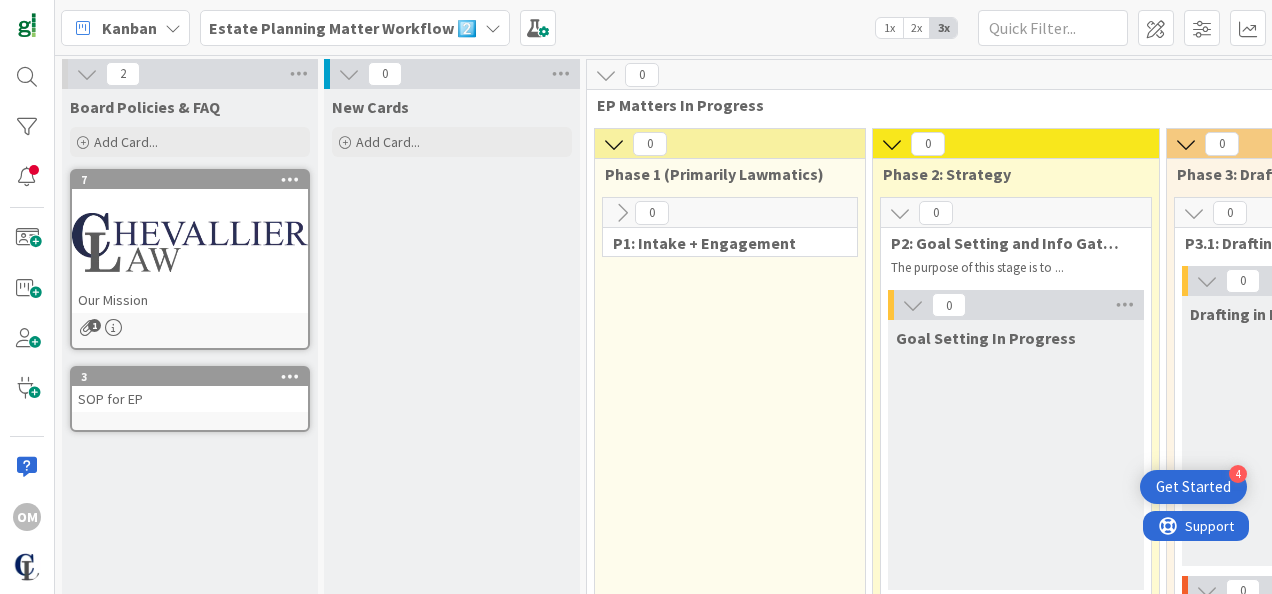 click at bounding box center (622, 213) 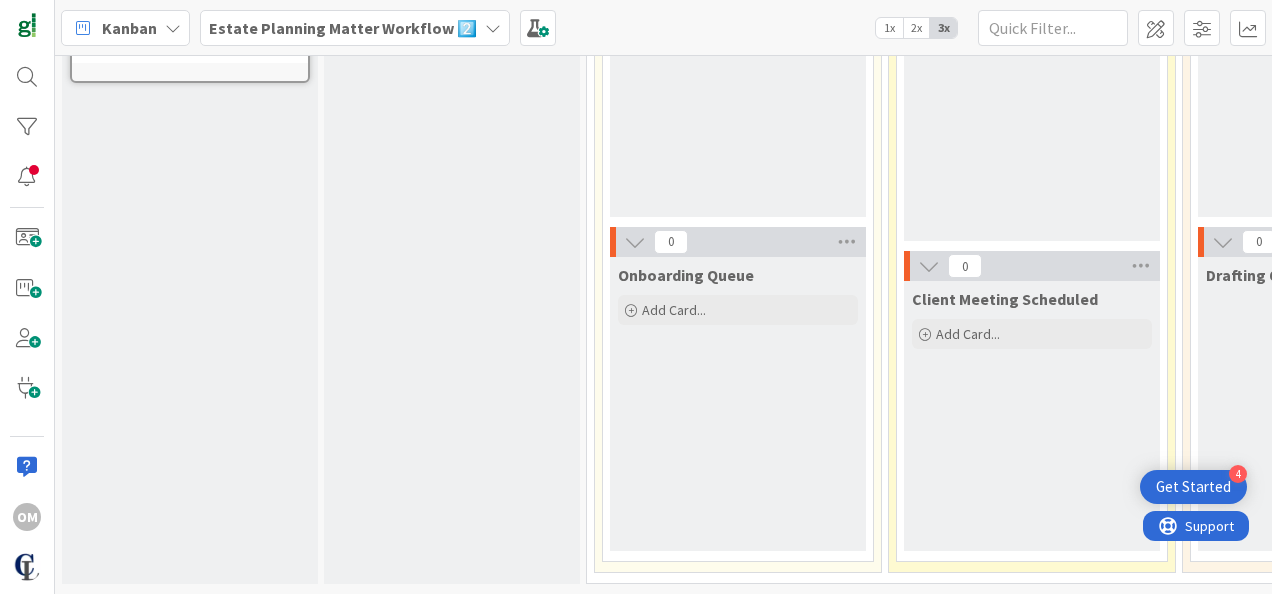 scroll, scrollTop: 0, scrollLeft: 0, axis: both 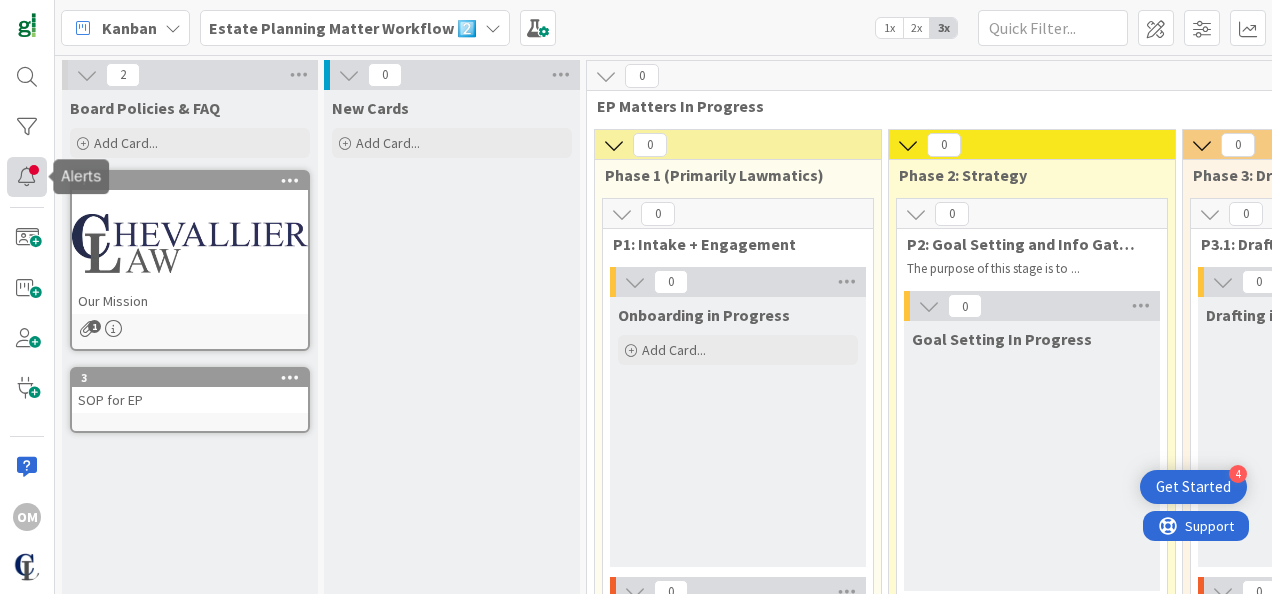 click at bounding box center (27, 177) 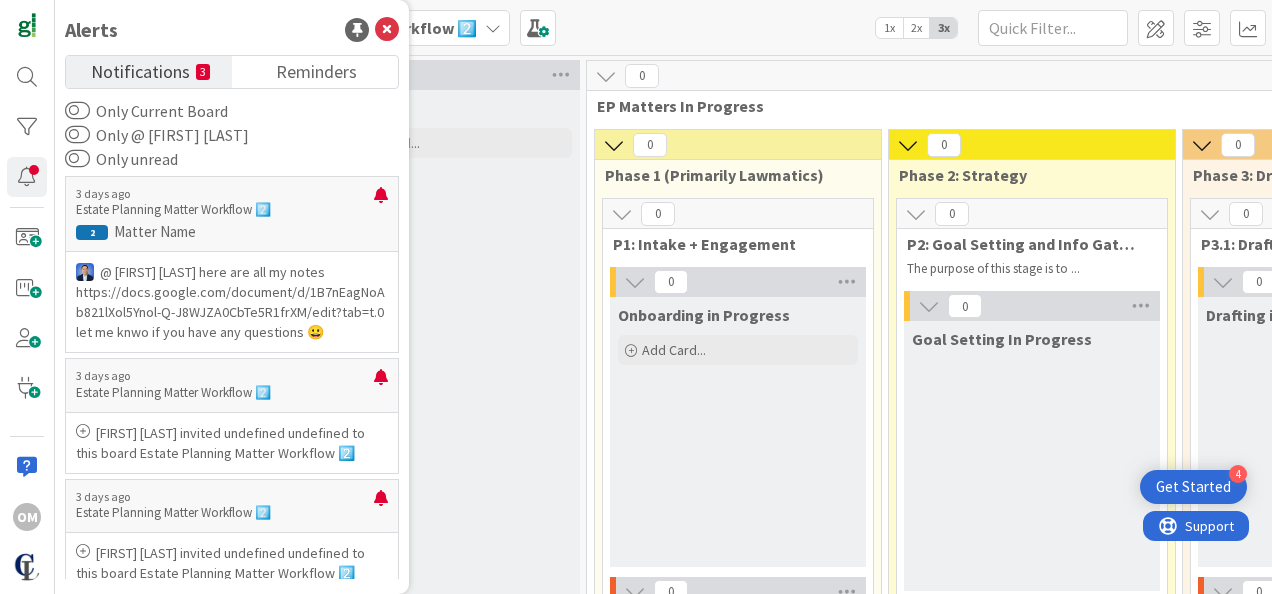 click on "New Cards Add Card..." at bounding box center [452, 512] 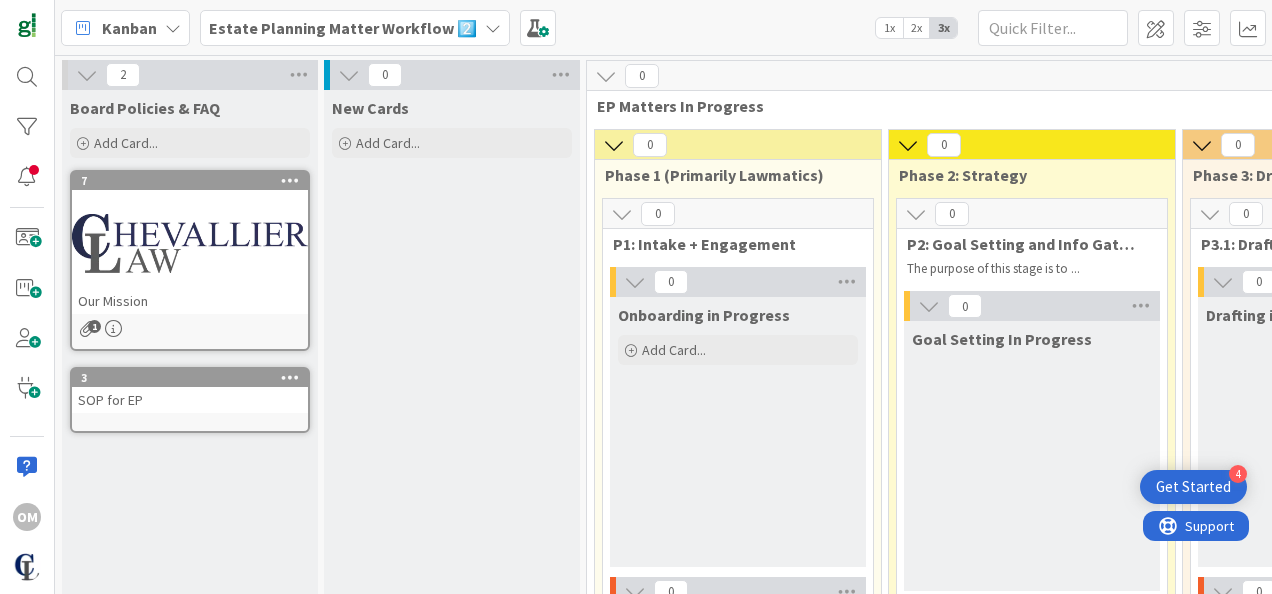 click on "Estate Planning Matter Workflow 2️⃣" at bounding box center [343, 28] 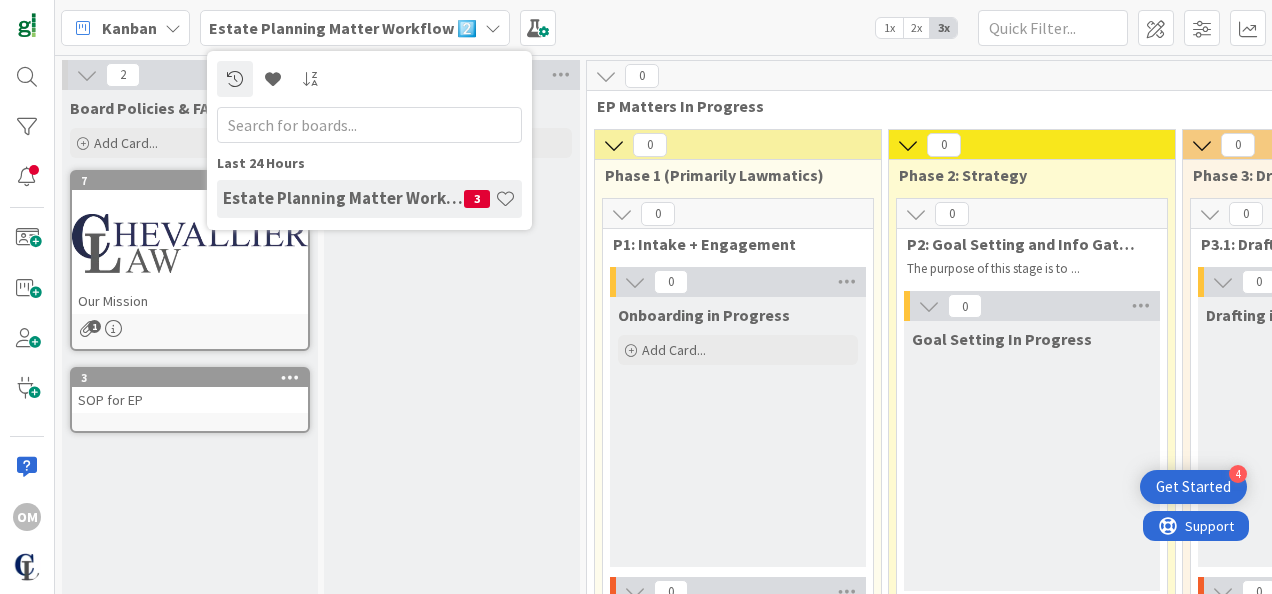 click on "Estate Planning Matter Workflow 2️⃣" at bounding box center [343, 198] 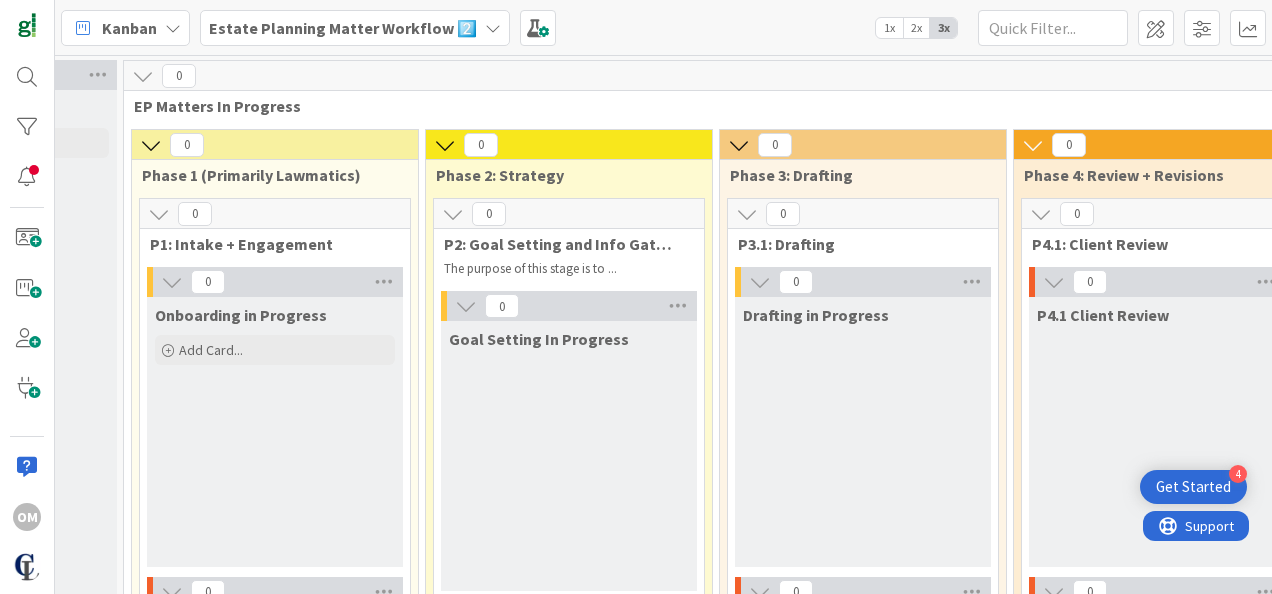 scroll, scrollTop: 0, scrollLeft: 462, axis: horizontal 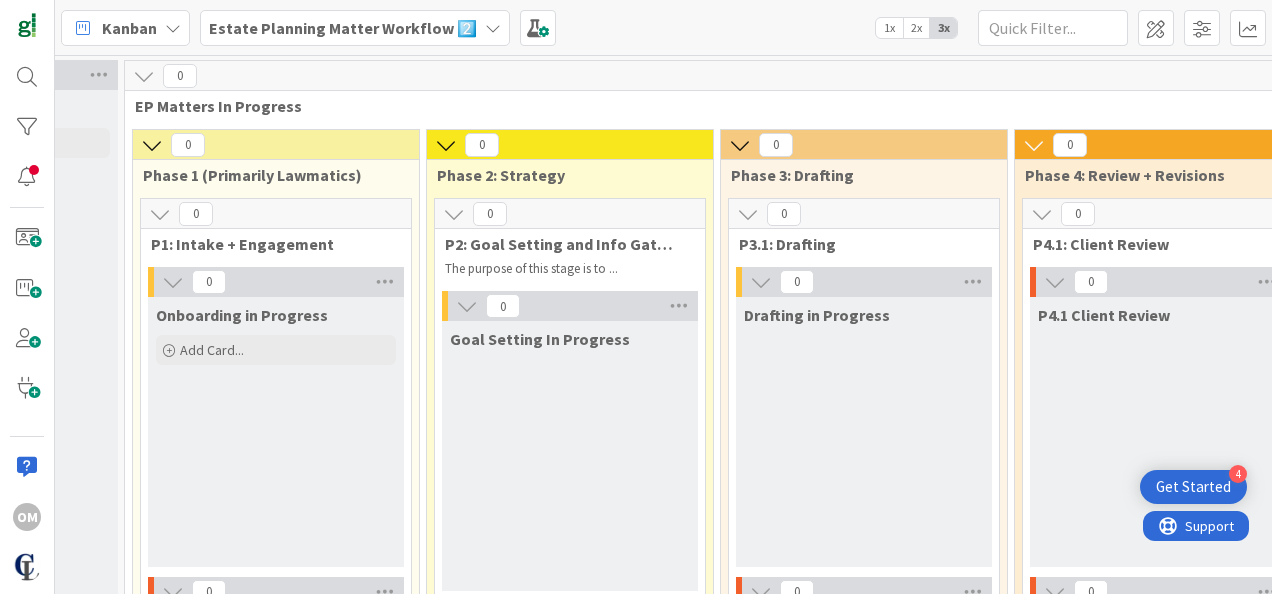 click at bounding box center [173, 282] 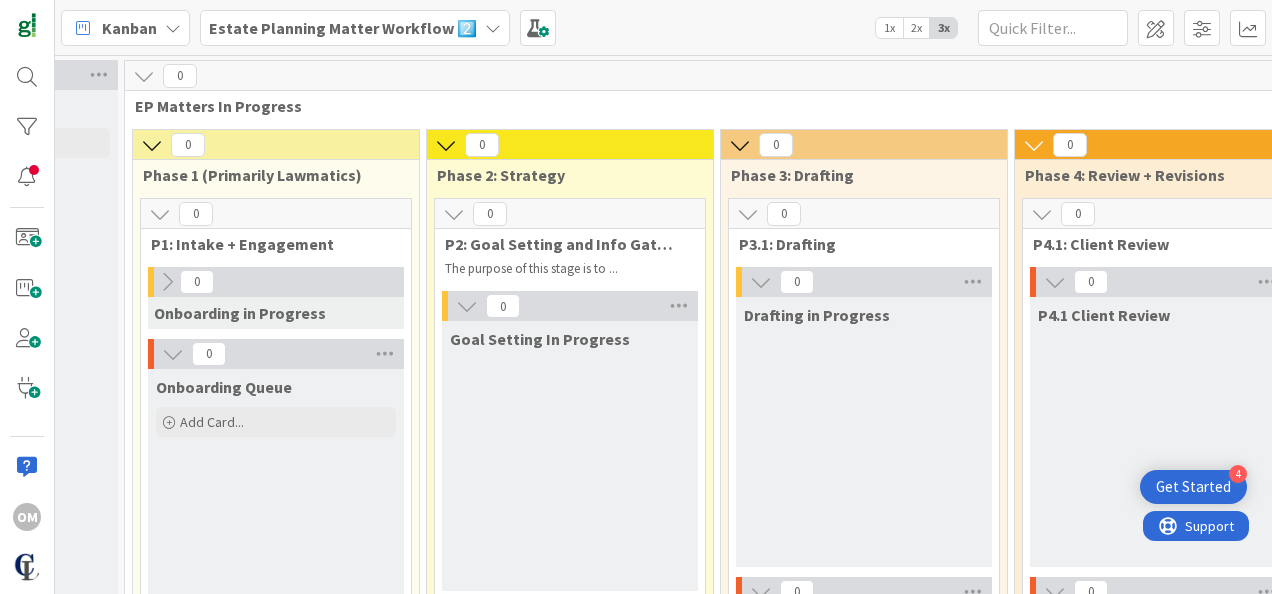 click on "Onboarding in Progress" at bounding box center (240, 313) 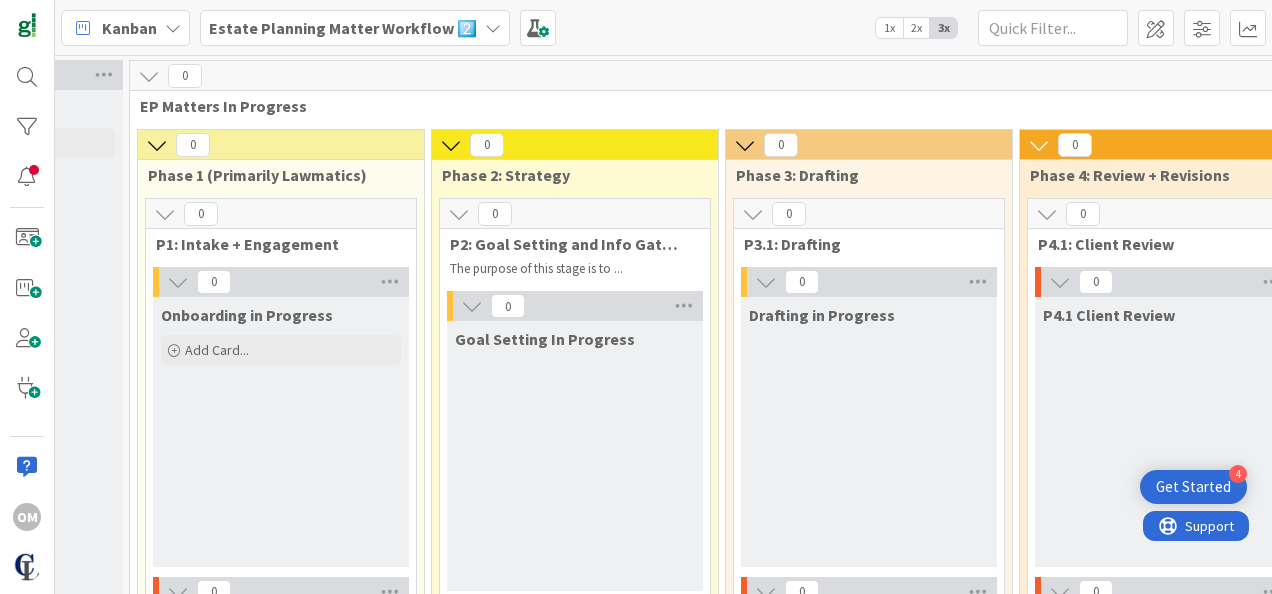 scroll, scrollTop: 0, scrollLeft: 460, axis: horizontal 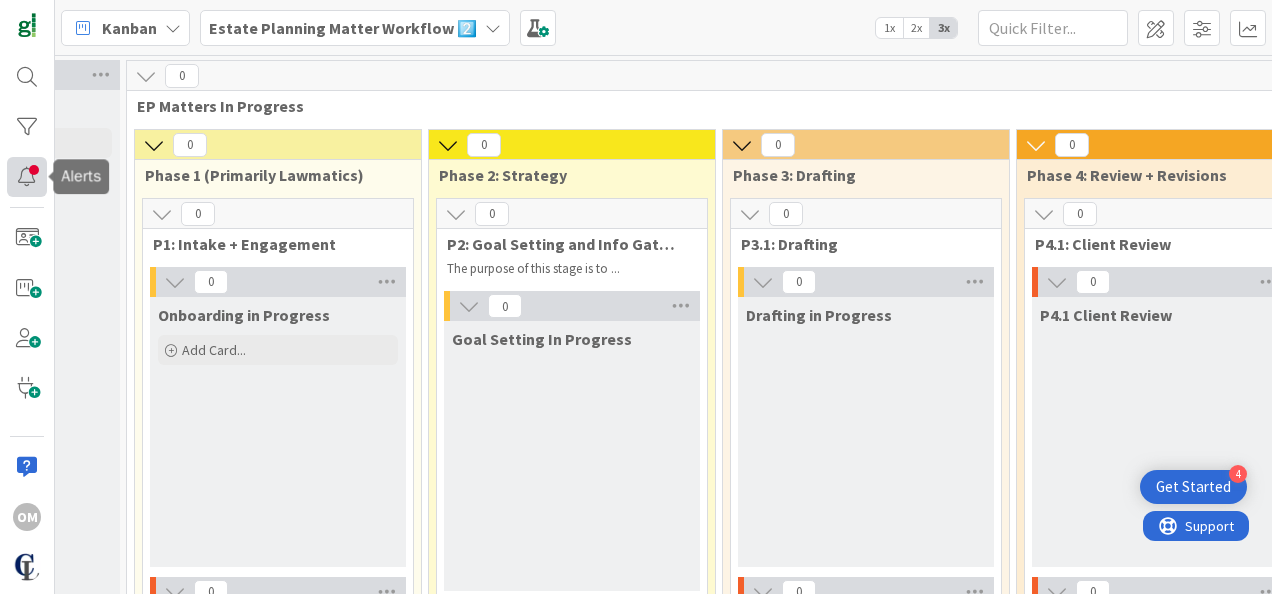 click at bounding box center [27, 177] 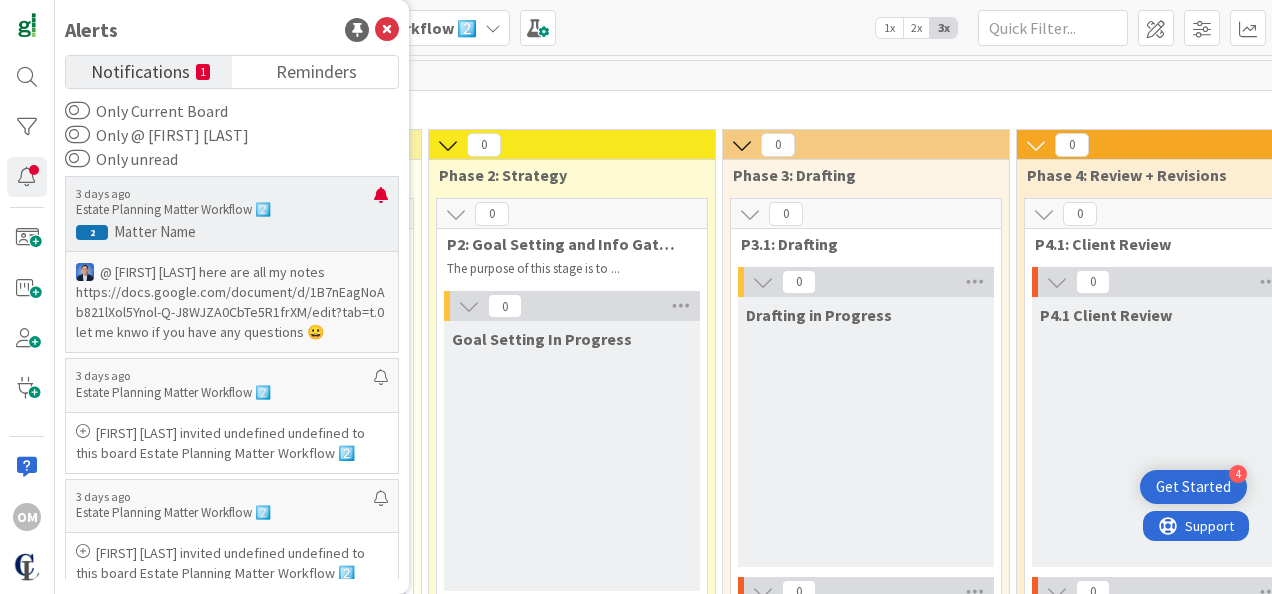 click on "@Olyvia Middleton﻿ here are all my notes https://docs.google.com/document/d/1B7nEagNoAb821lXol5Ynol-Q-J8WJZA0CbTe5R1frXM/edit?tab=t.0 let me knwo if you have any questions 😀" at bounding box center (232, 302) 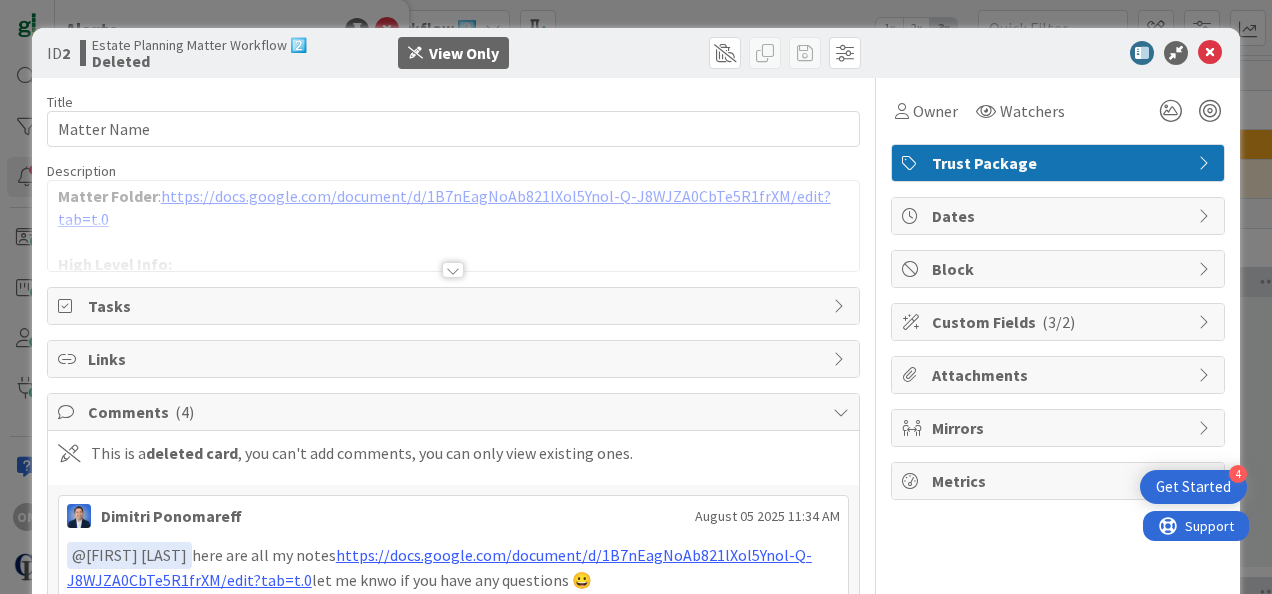 scroll, scrollTop: 0, scrollLeft: 0, axis: both 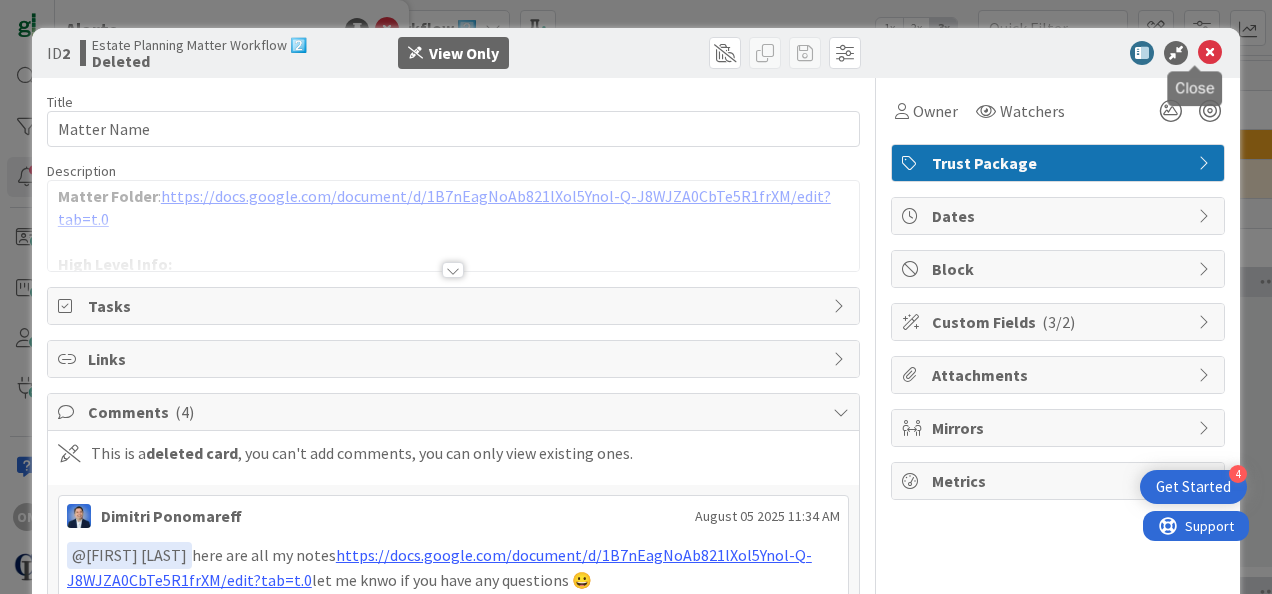 click at bounding box center (1210, 53) 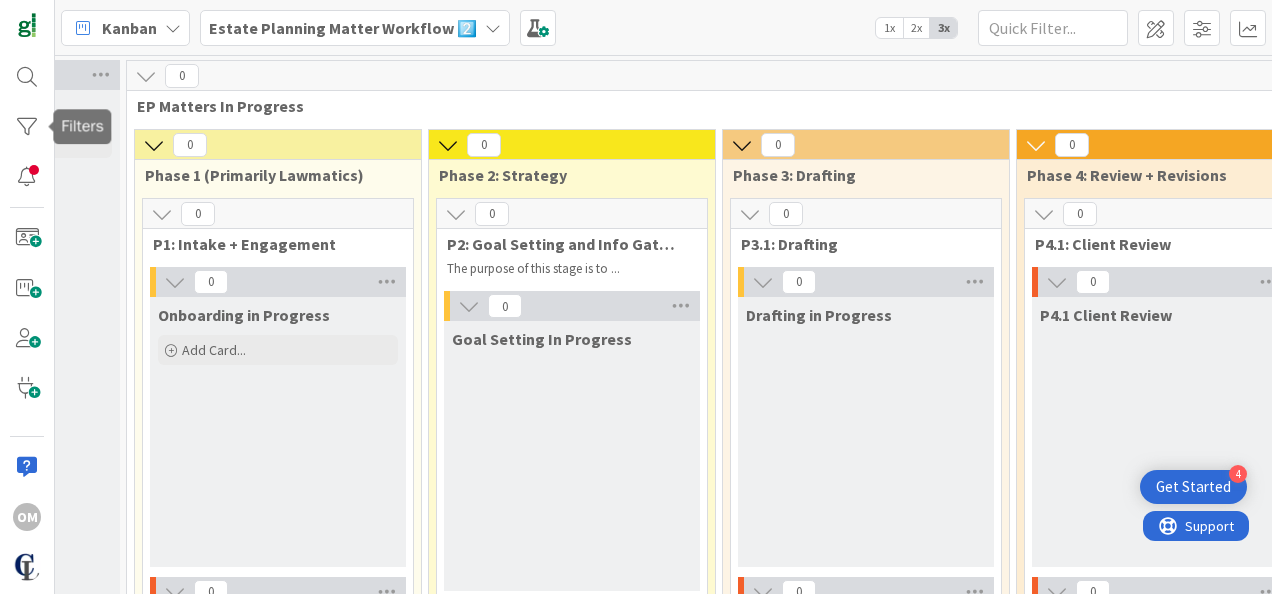 scroll, scrollTop: 0, scrollLeft: 0, axis: both 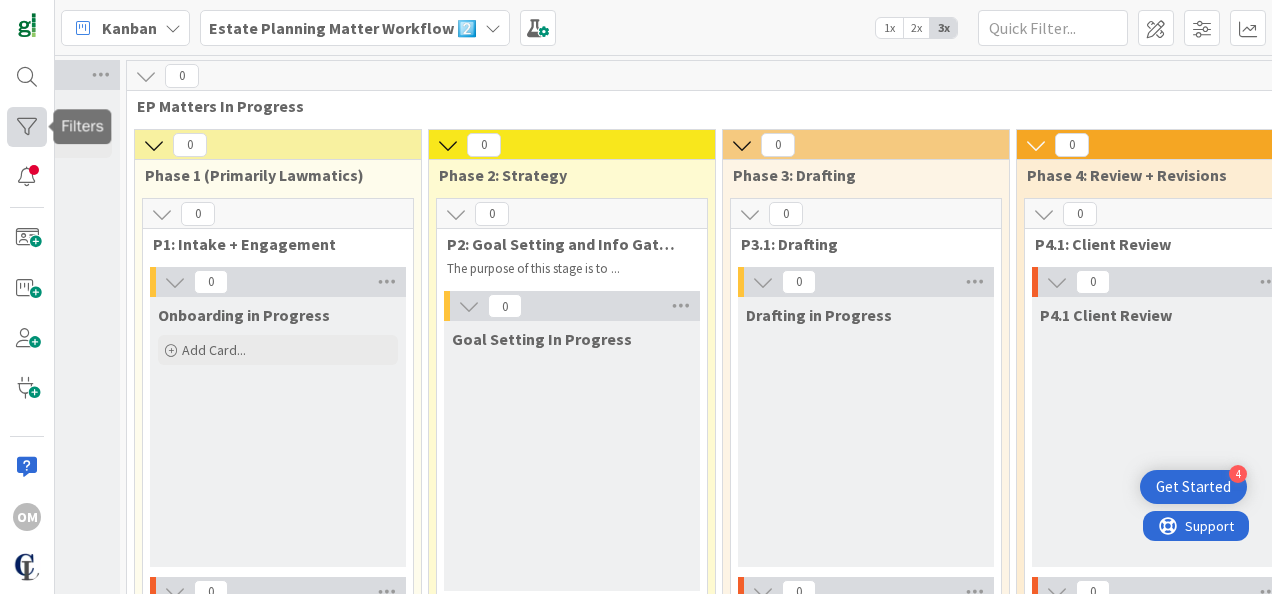 click at bounding box center (27, 127) 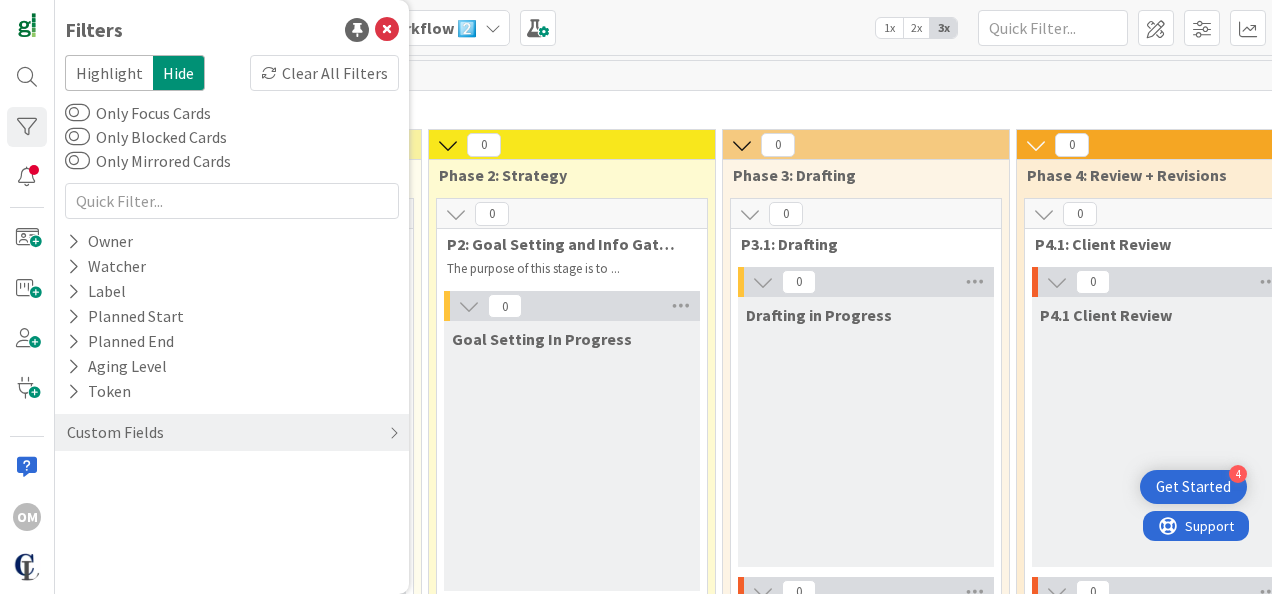 click on "EP Matters In Progress" at bounding box center (1930, 106) 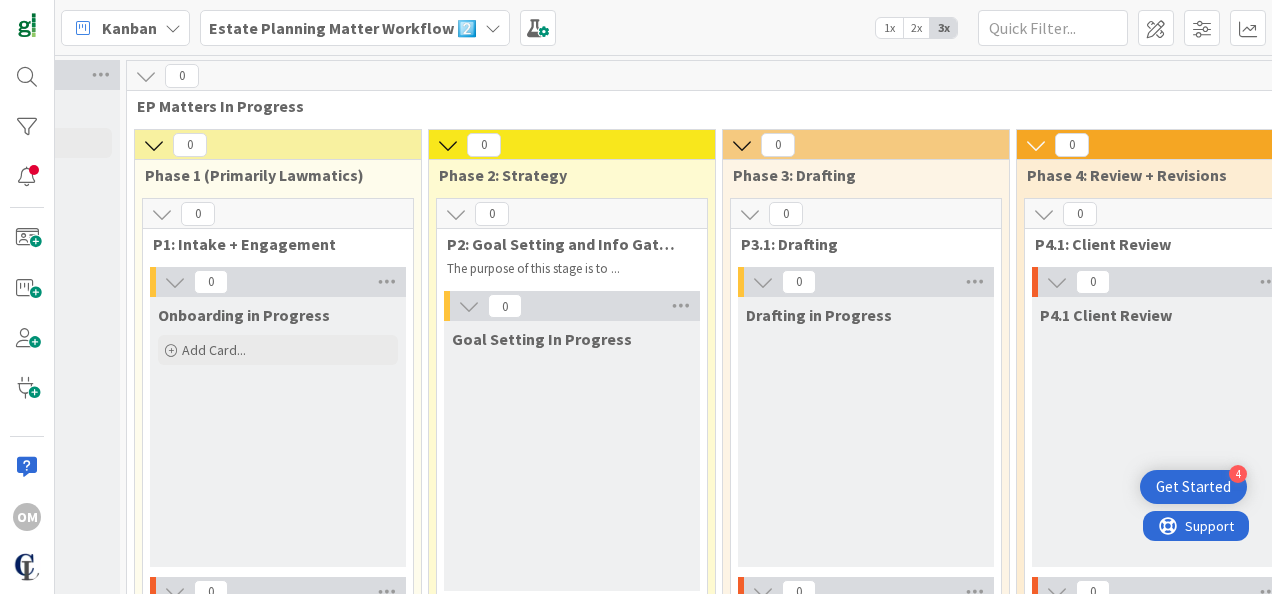 click on "1x" at bounding box center (889, 28) 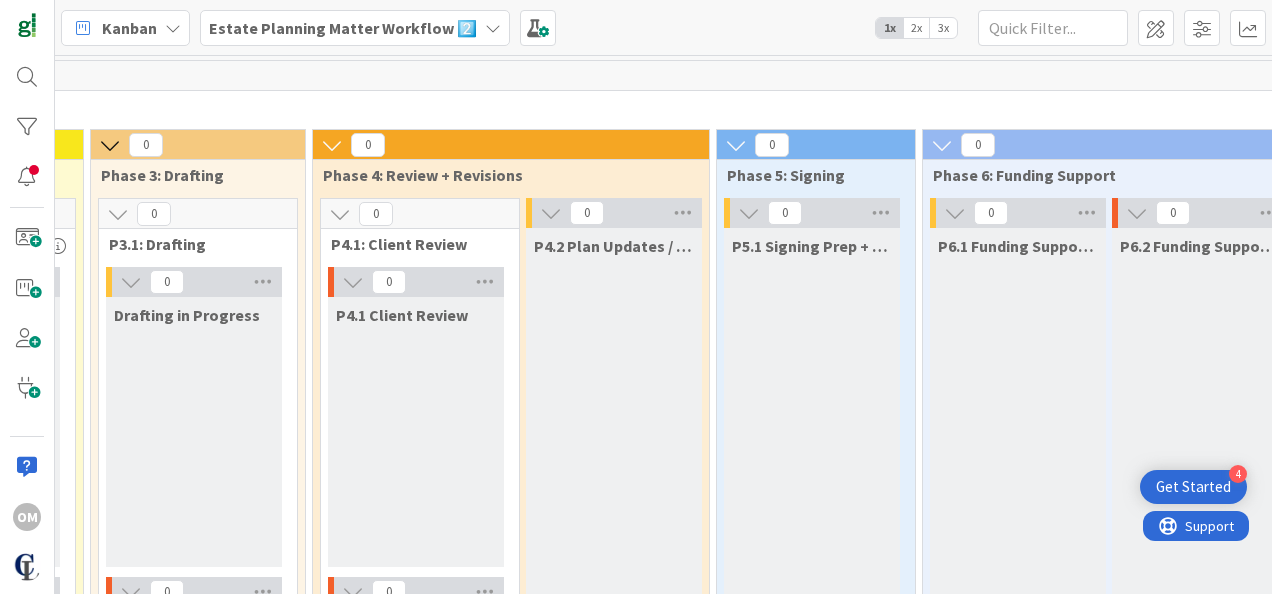 scroll, scrollTop: 0, scrollLeft: 0, axis: both 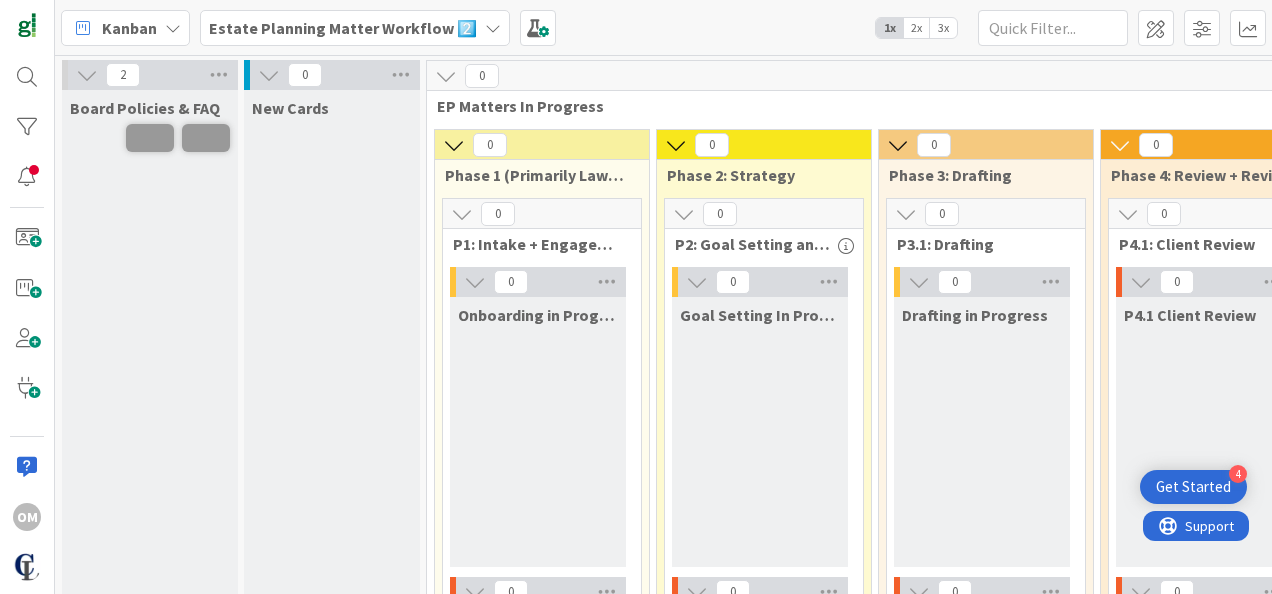 click on "Estate Planning Matter Workflow 2️⃣" at bounding box center (343, 28) 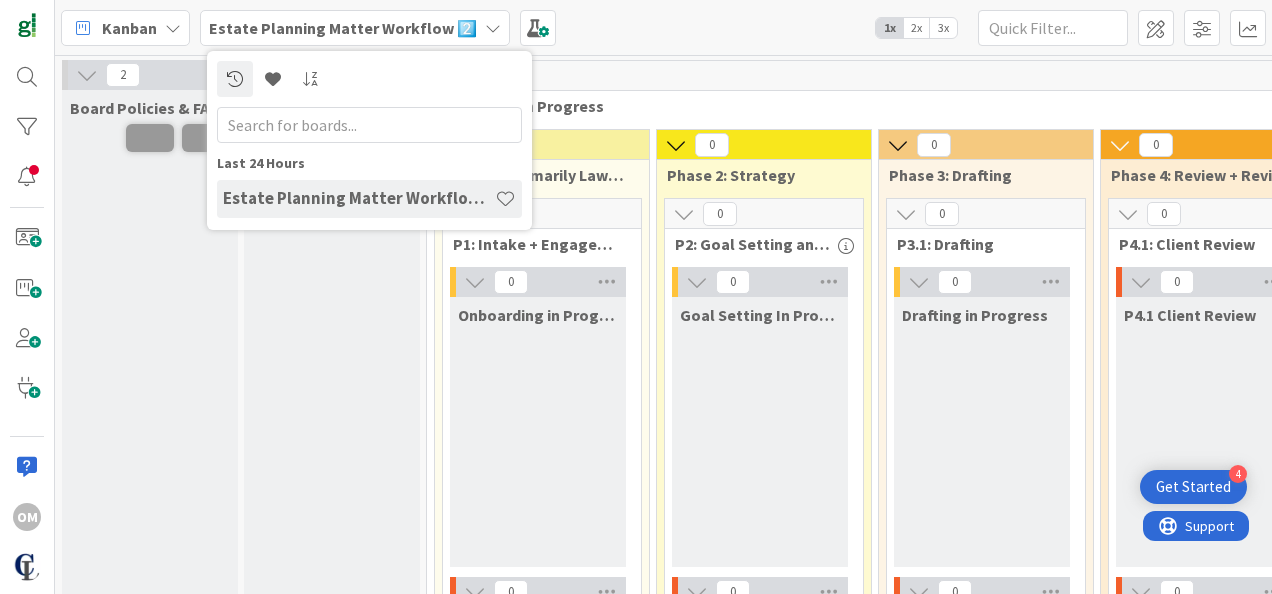 click at bounding box center [493, 28] 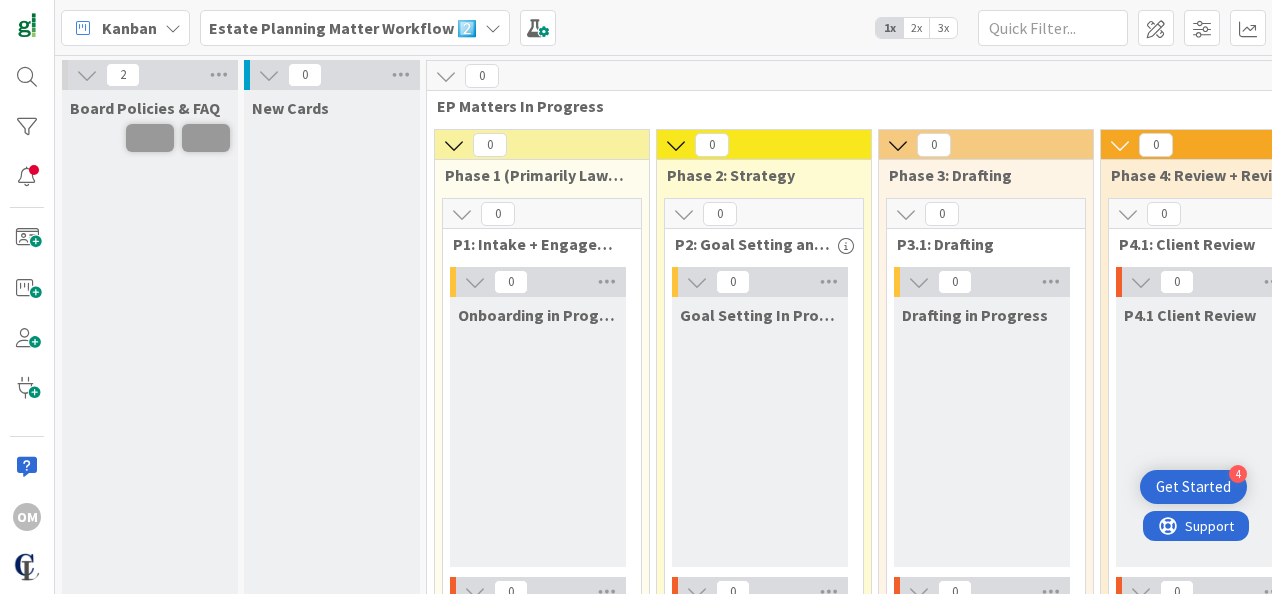 click at bounding box center (475, 282) 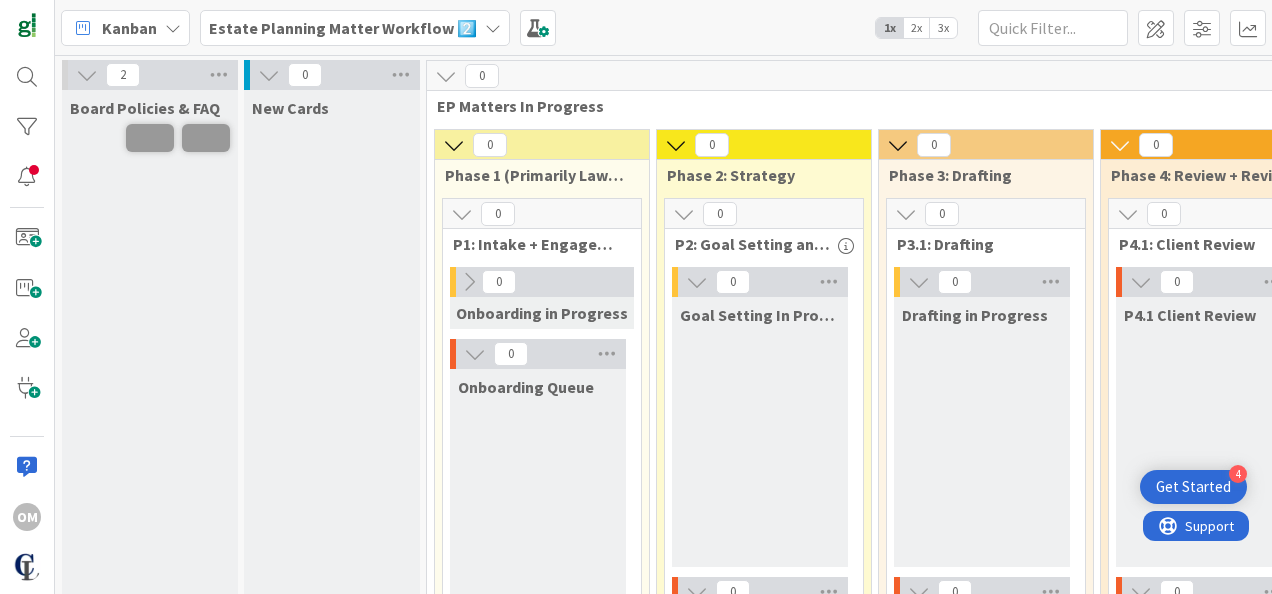 click at bounding box center (469, 282) 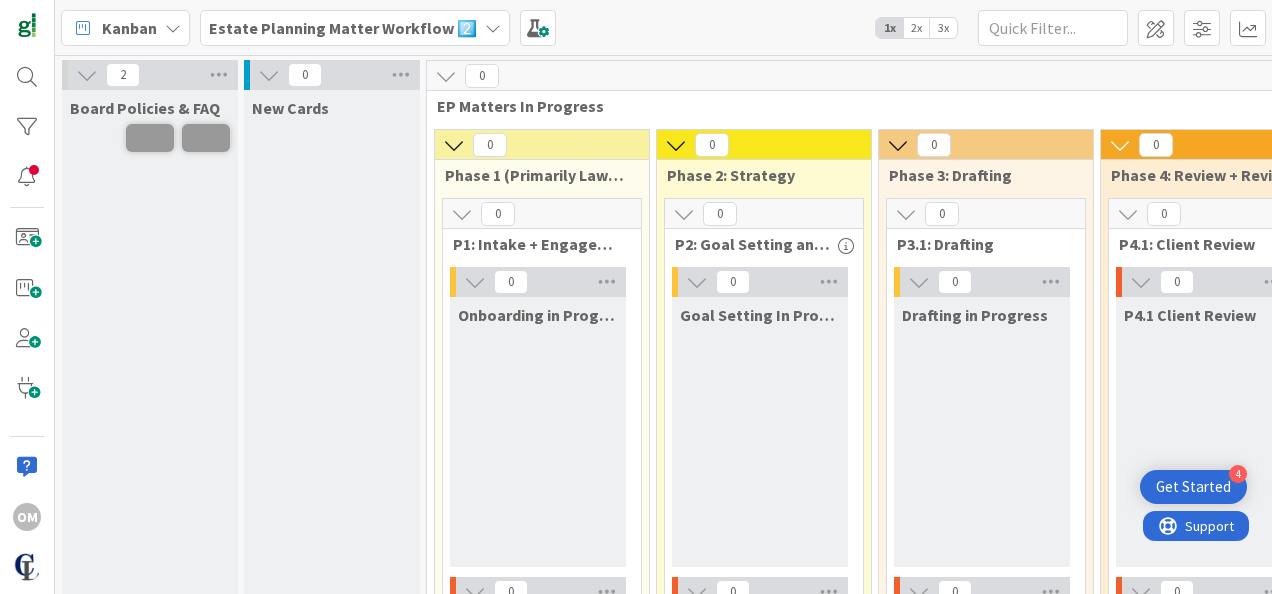 click on "Kanban  Estate Planning Matter Workflow 2️⃣ 1x 2x 3x" at bounding box center (663, 27) 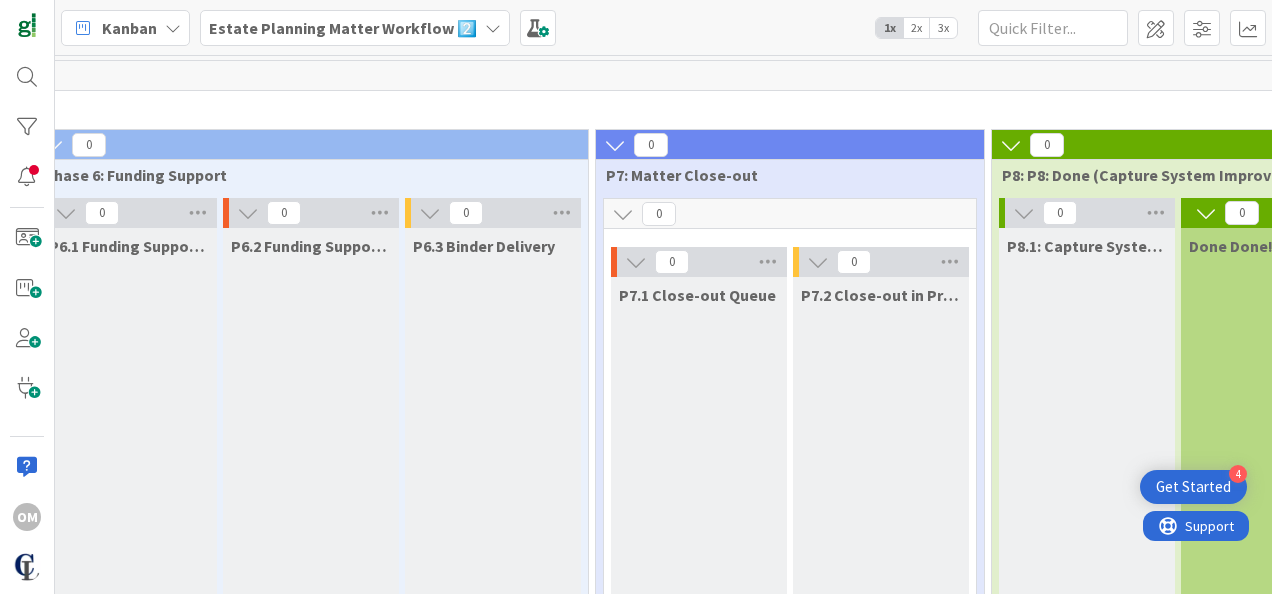 scroll, scrollTop: 0, scrollLeft: 1900, axis: horizontal 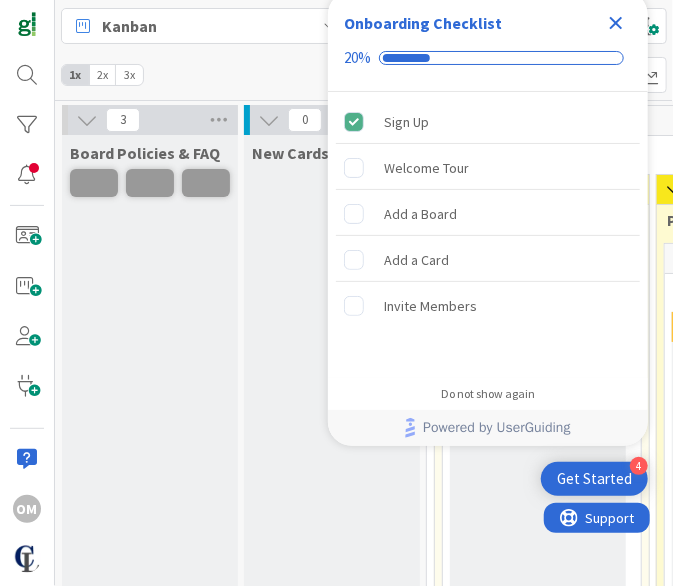 click 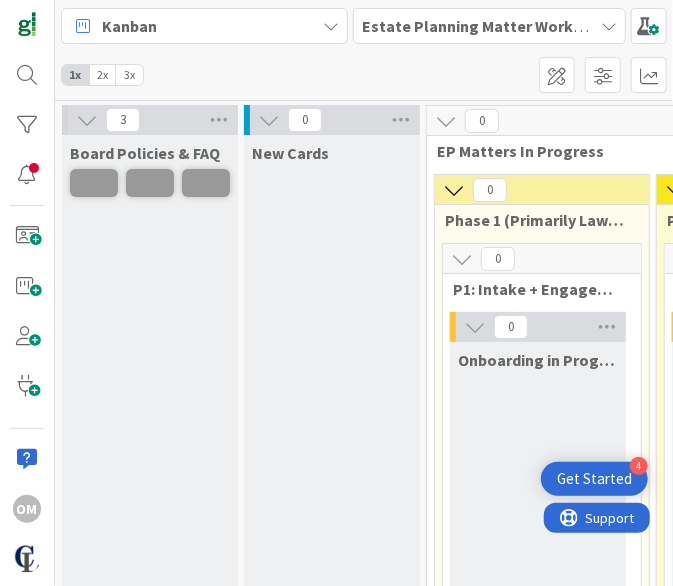 scroll, scrollTop: 0, scrollLeft: 0, axis: both 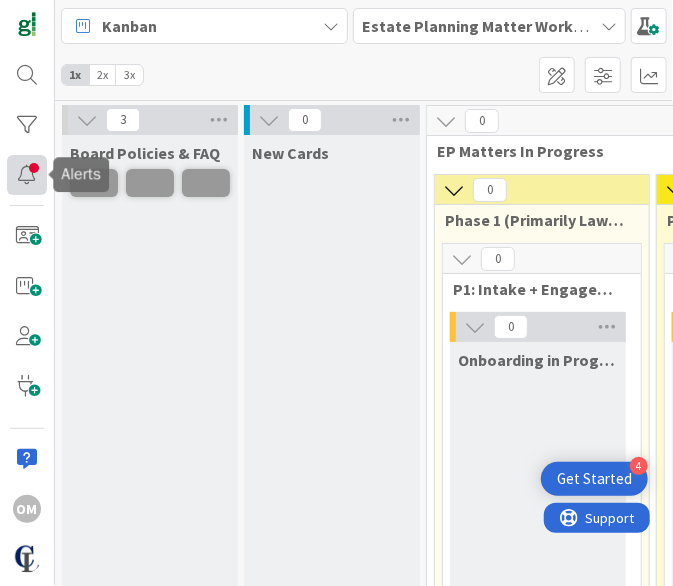 click at bounding box center [27, 175] 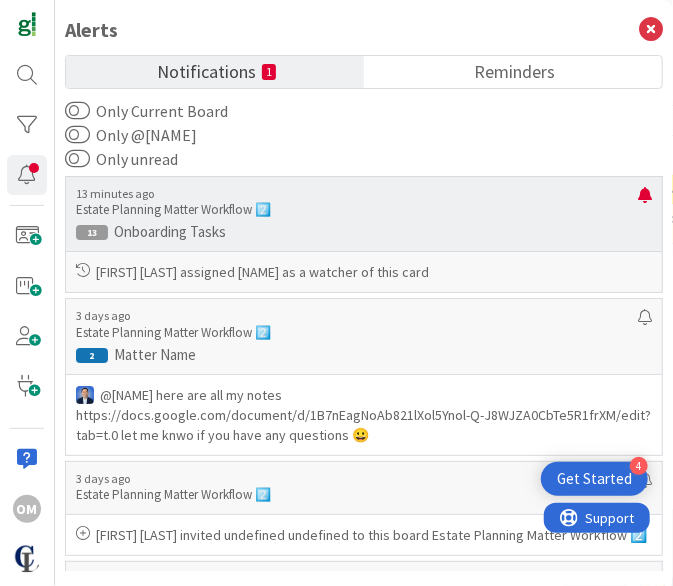 scroll, scrollTop: 87, scrollLeft: 0, axis: vertical 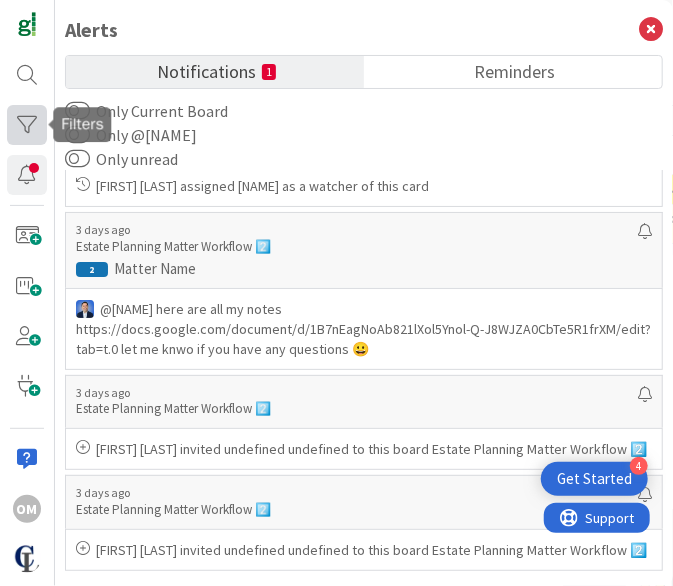 click at bounding box center (27, 125) 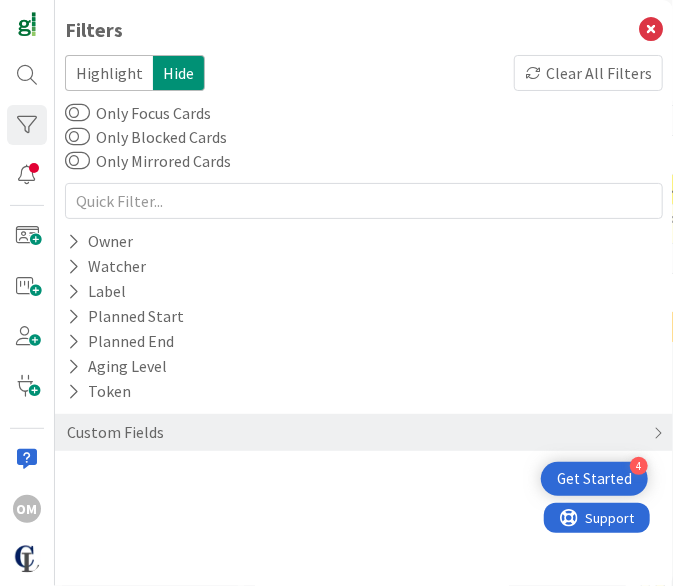 click on "Highlight" at bounding box center [109, 73] 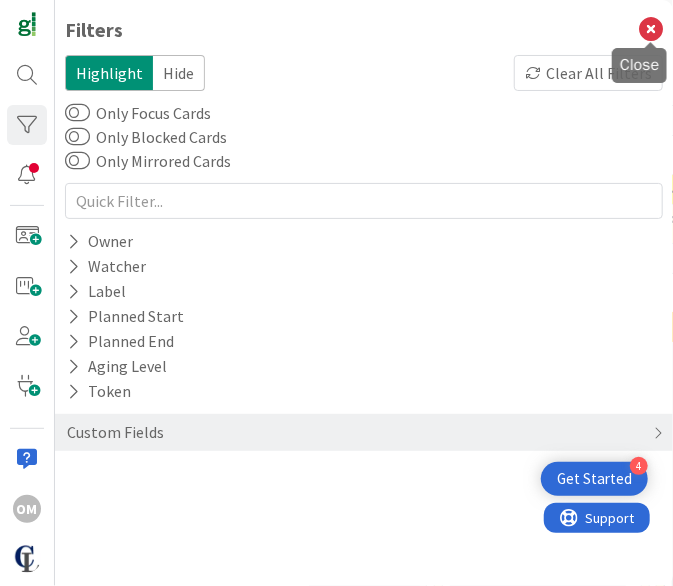 click at bounding box center [651, 30] 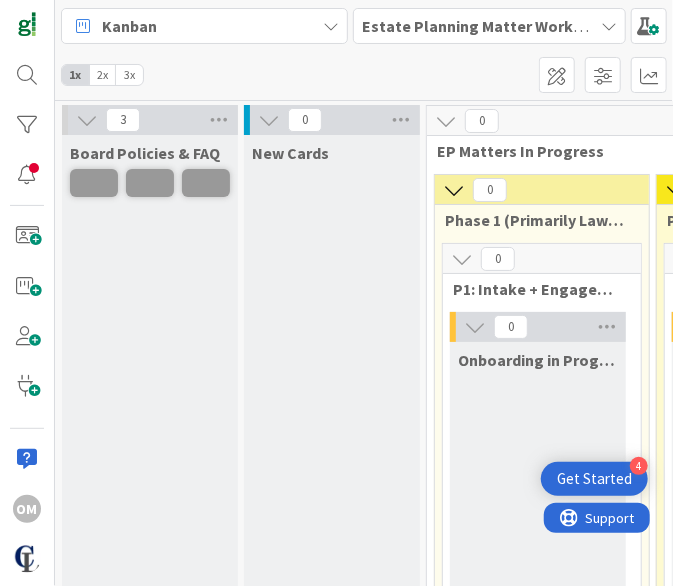 click at bounding box center (331, 26) 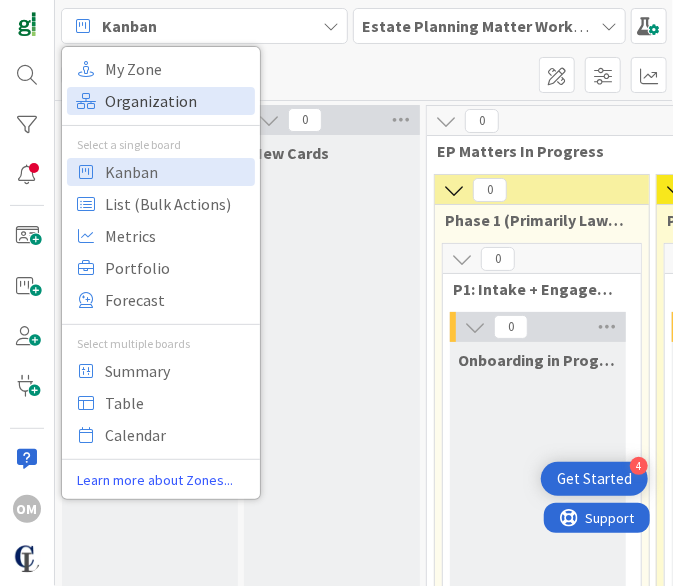 click on "Organization" at bounding box center [177, 101] 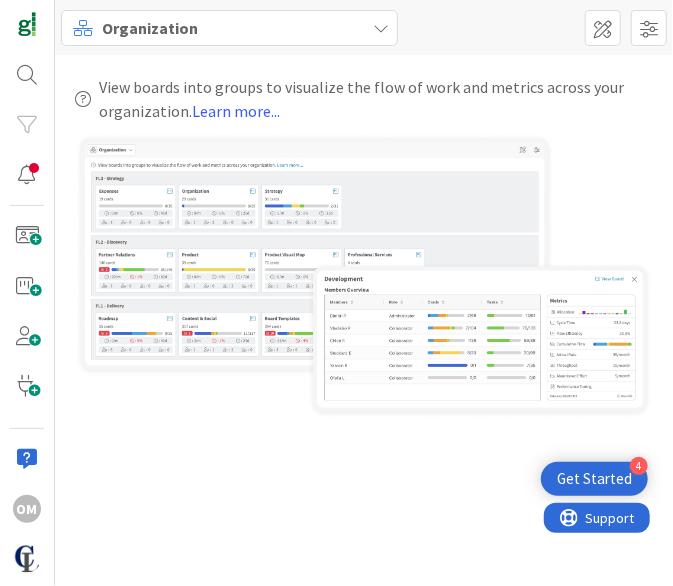 scroll, scrollTop: 0, scrollLeft: 0, axis: both 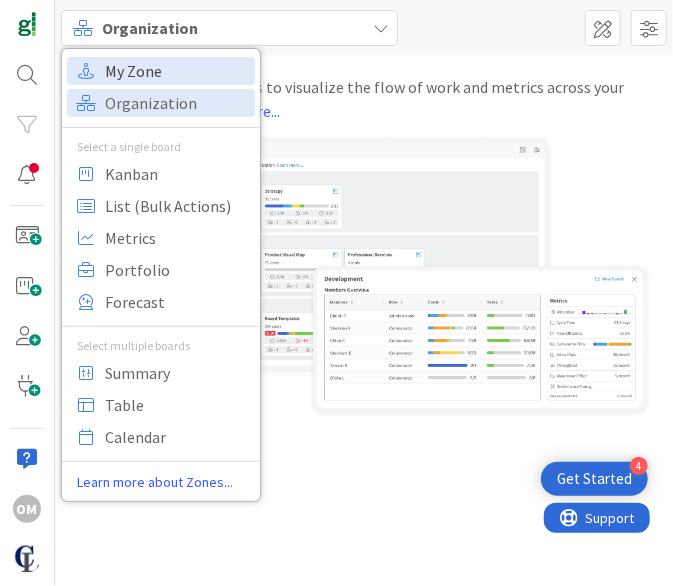 click on "My Zone" at bounding box center [177, 71] 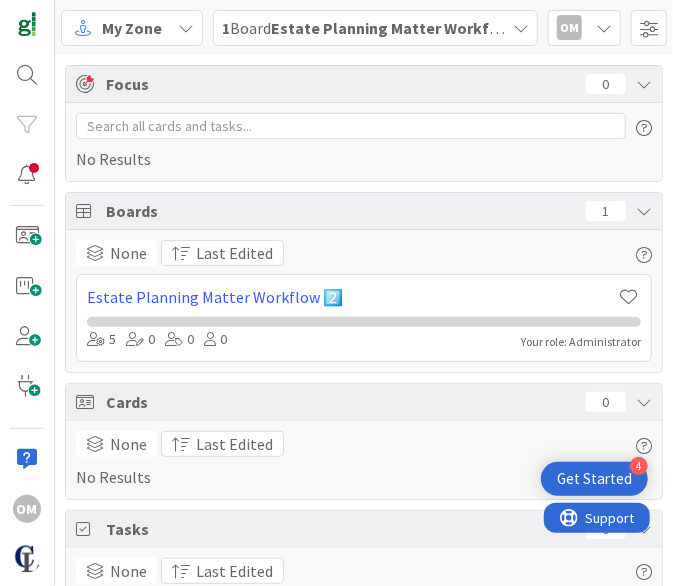 scroll, scrollTop: 0, scrollLeft: 0, axis: both 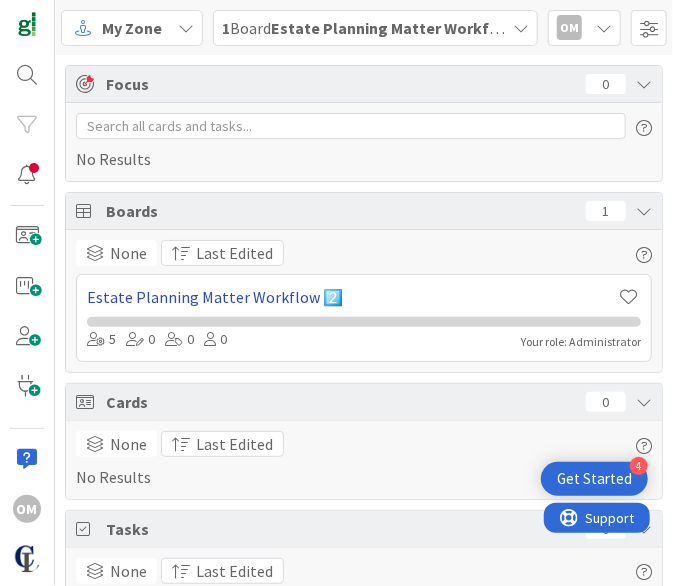click on "Estate Planning Matter Workflow 2️⃣" at bounding box center (352, 297) 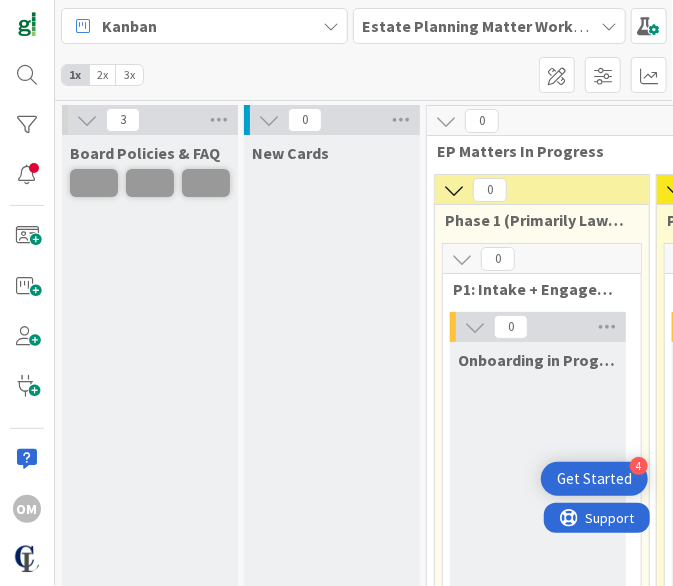 scroll, scrollTop: 0, scrollLeft: 0, axis: both 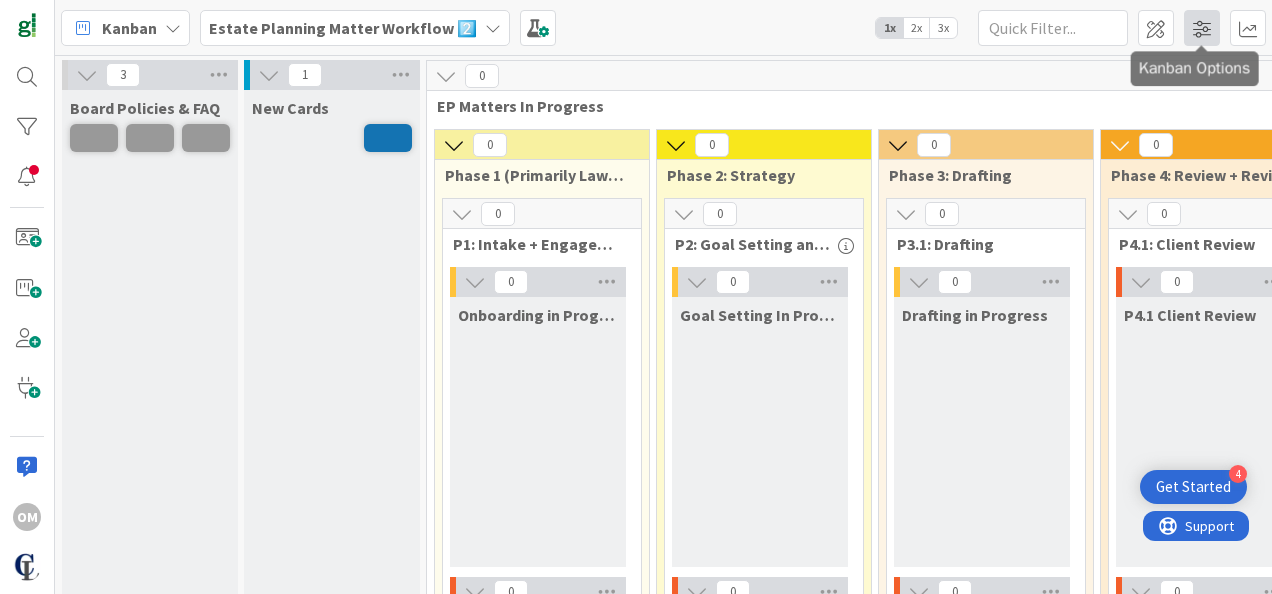 click at bounding box center [1202, 28] 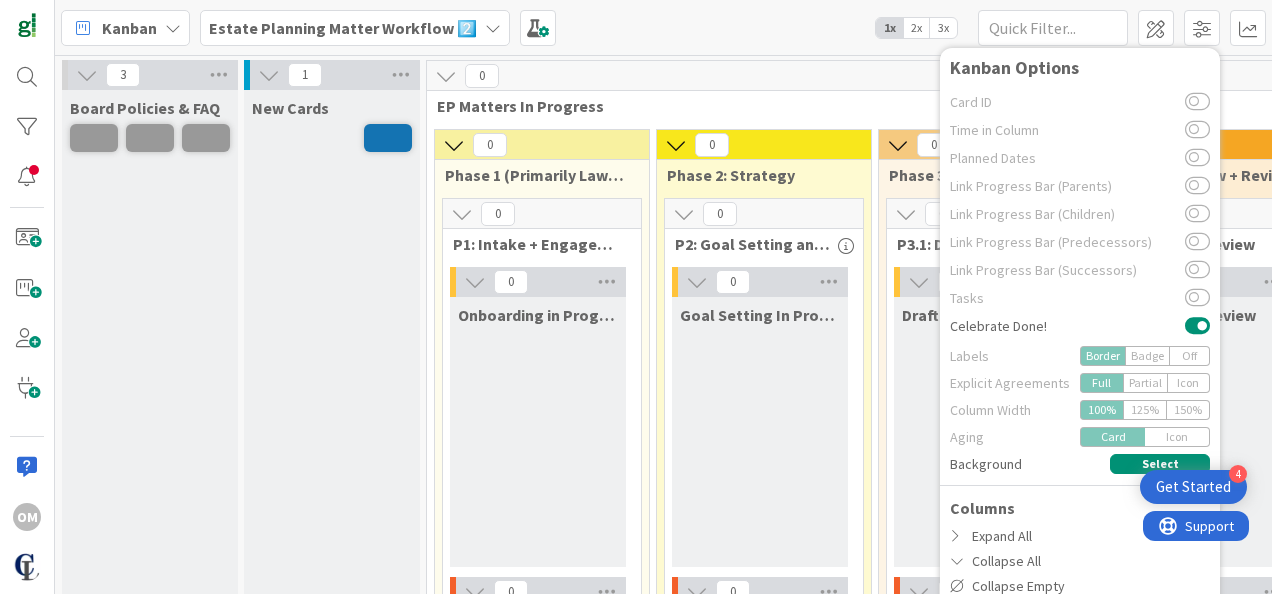 scroll, scrollTop: 39, scrollLeft: 0, axis: vertical 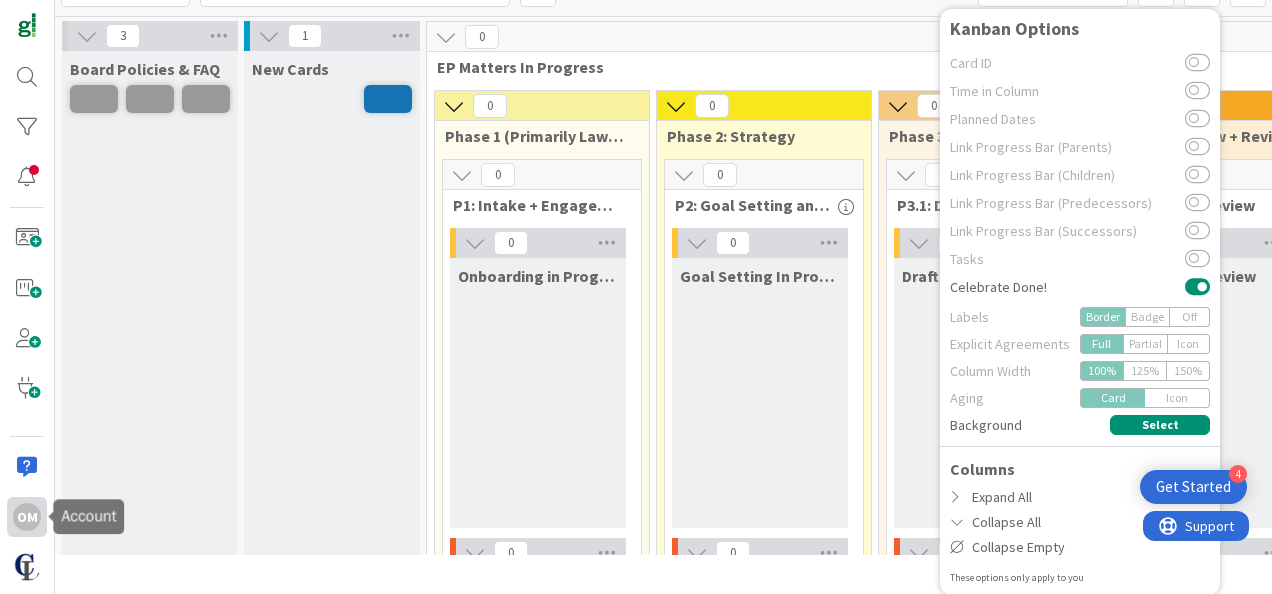 click on "OM" at bounding box center [27, 517] 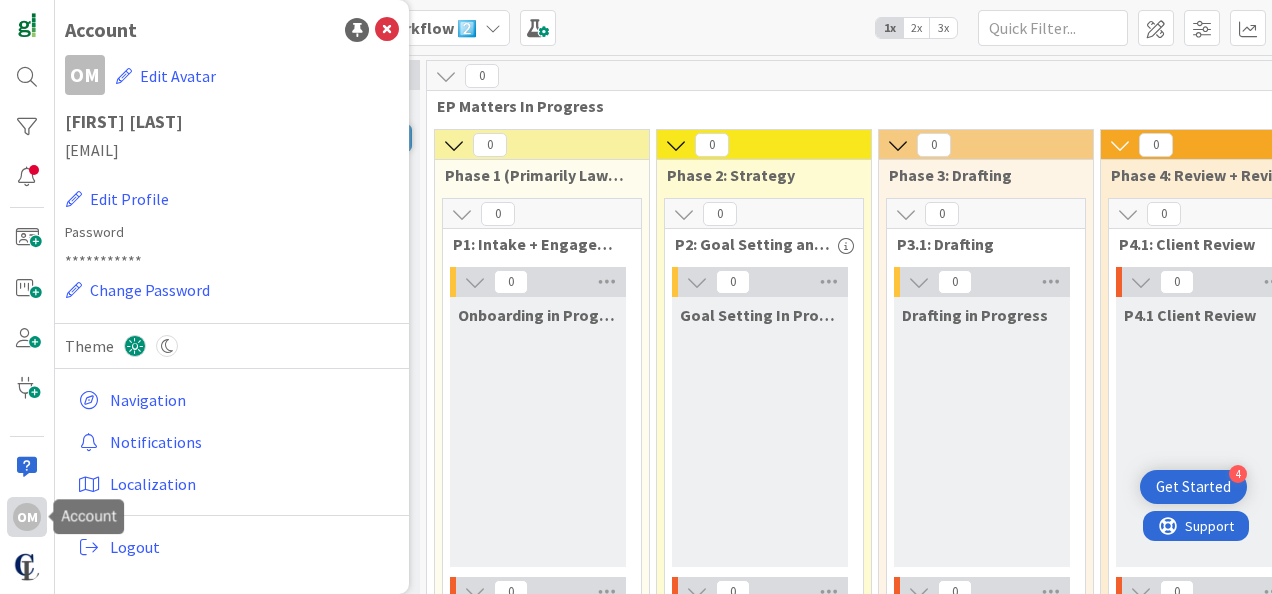 scroll, scrollTop: 0, scrollLeft: 0, axis: both 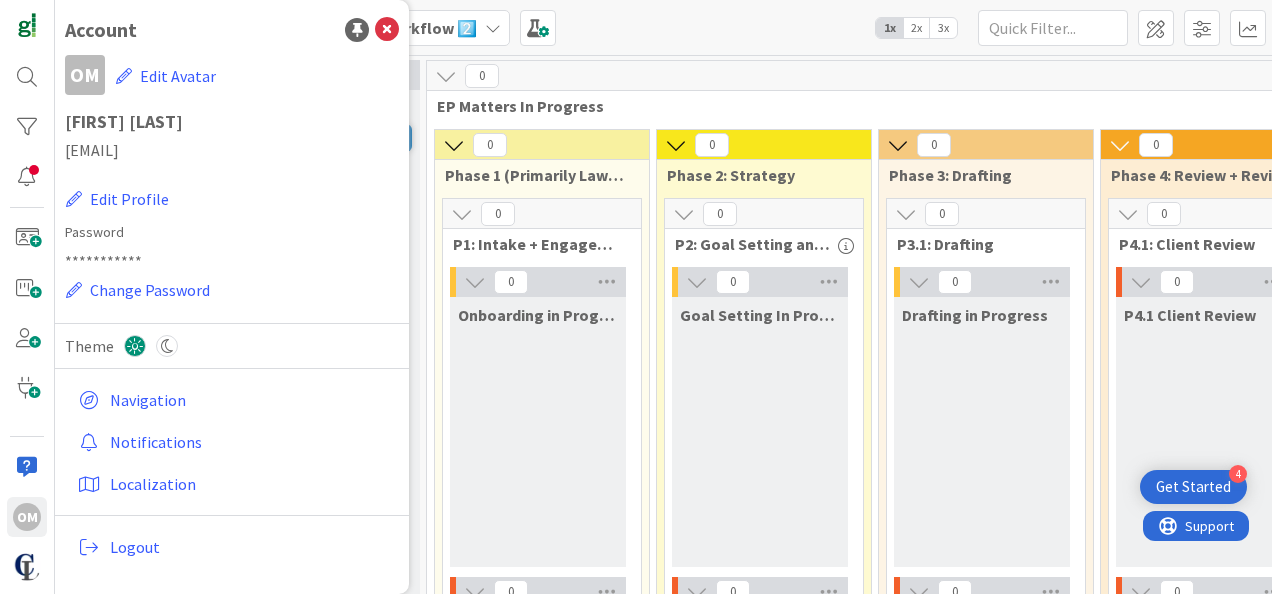 click on "Kanban  Estate Planning Matter Workflow 2️⃣ 1x 2x 3x Kanban Options Card ID Time in Column Planned Dates Link Progress Bar (Parents) Link Progress Bar (Children) Link Progress Bar (Predecessors) Link Progress Bar (Successors) Tasks Celebrate Done! Labels Border Badge Off Explicit Agreements Full Partial Icon Column Width 100 % 125 % 150 % Aging Card Icon Background Select Columns Expand All Collapse All Collapse Empty These options only apply to you" at bounding box center [663, 27] 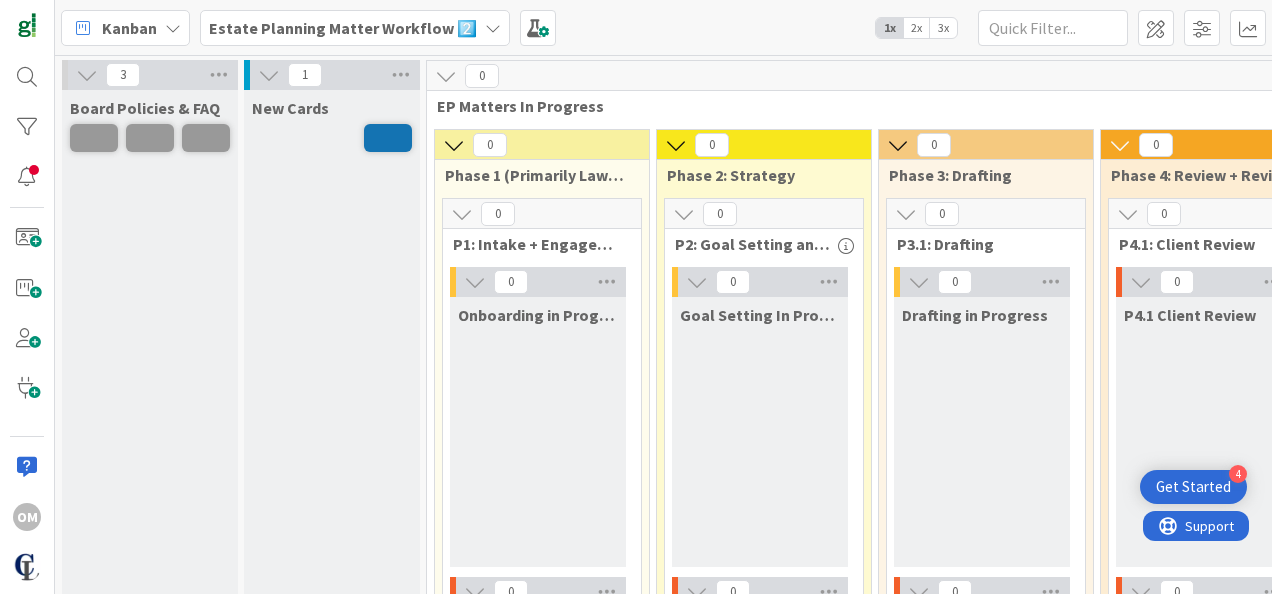 click on "Estate Planning Matter Workflow 2️⃣" at bounding box center (343, 28) 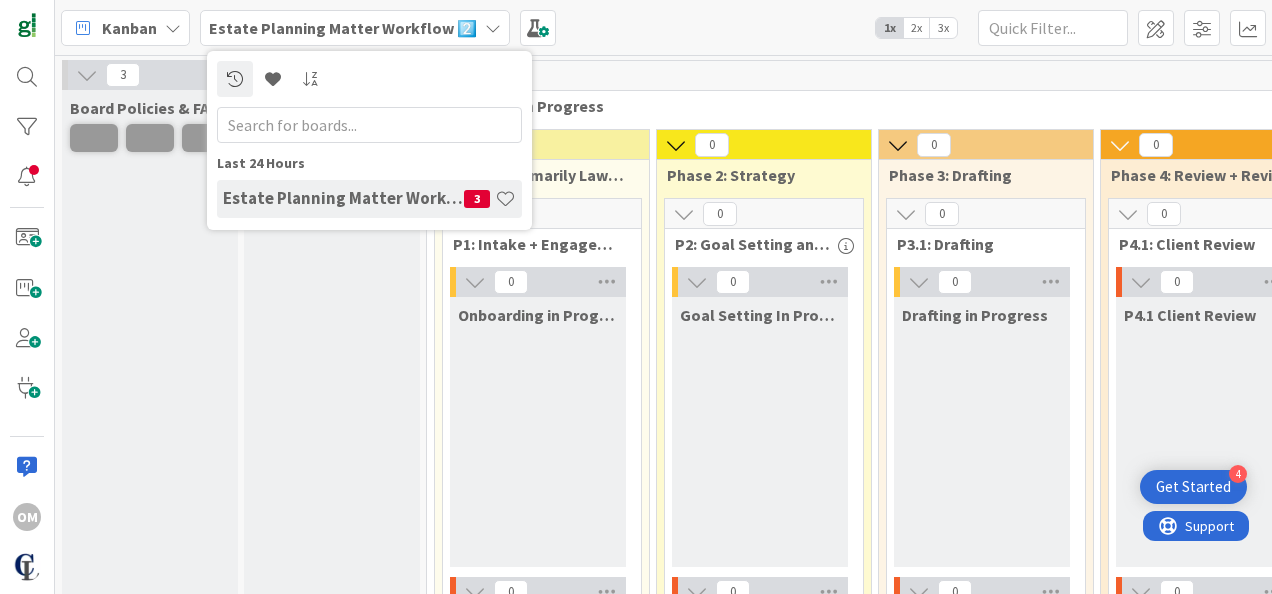 click on "Estate Planning Matter Workflow 2️⃣" at bounding box center [343, 198] 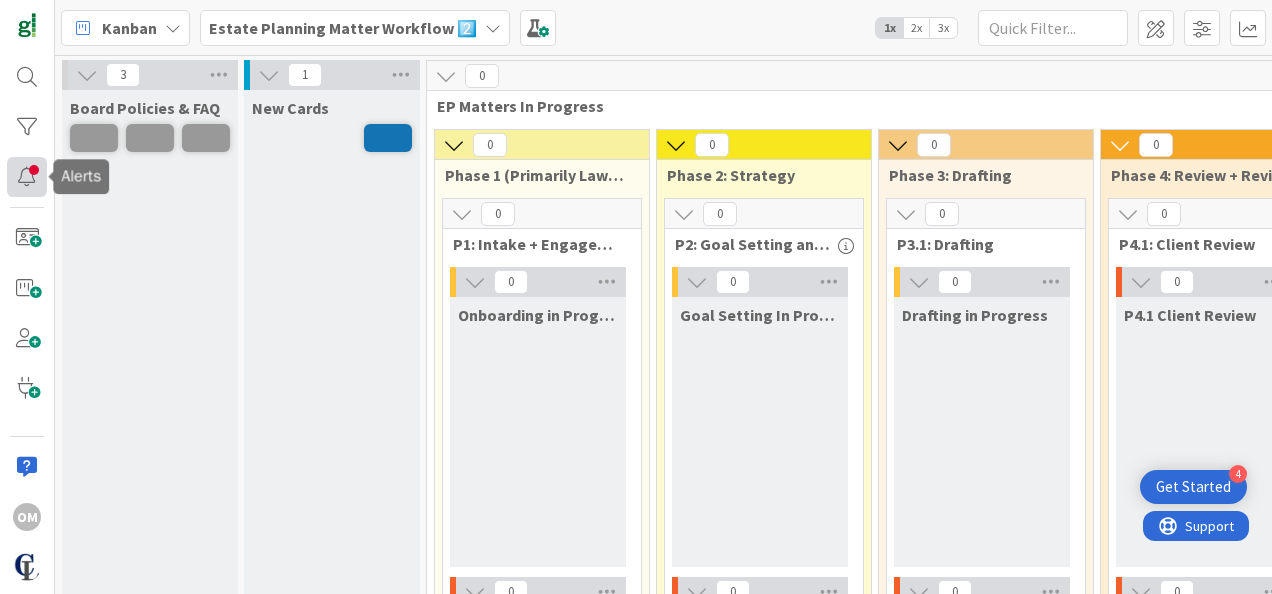 click at bounding box center (27, 177) 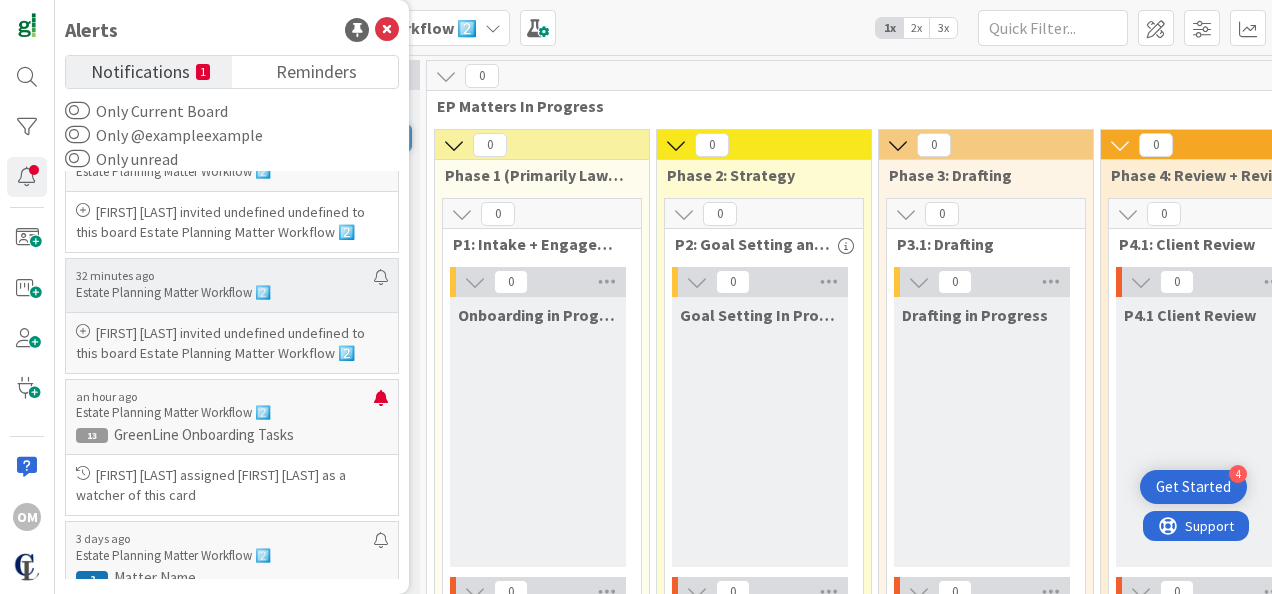 scroll, scrollTop: 39, scrollLeft: 0, axis: vertical 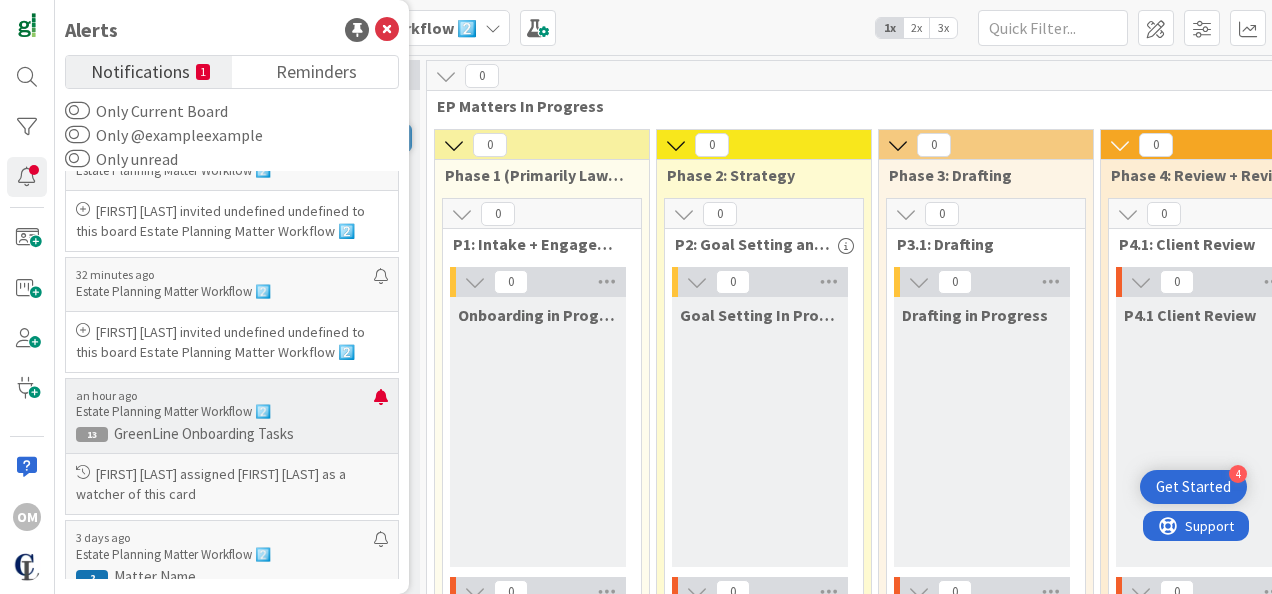 click on "GreenLine Onboarding Tasks" at bounding box center (232, 434) 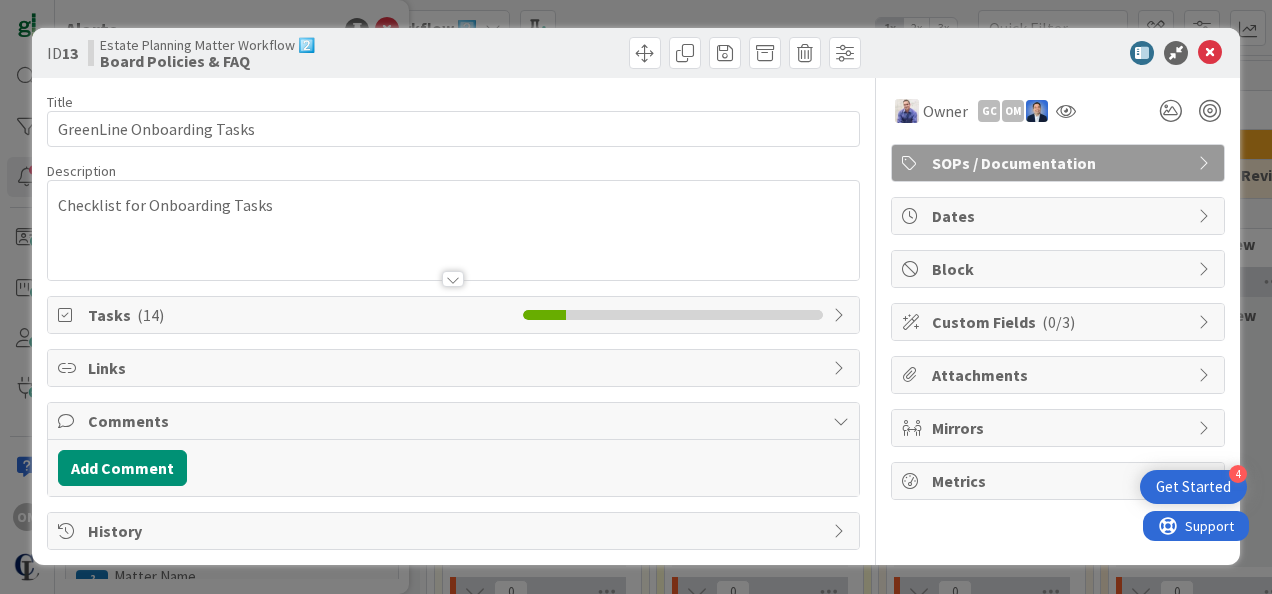 scroll, scrollTop: 0, scrollLeft: 0, axis: both 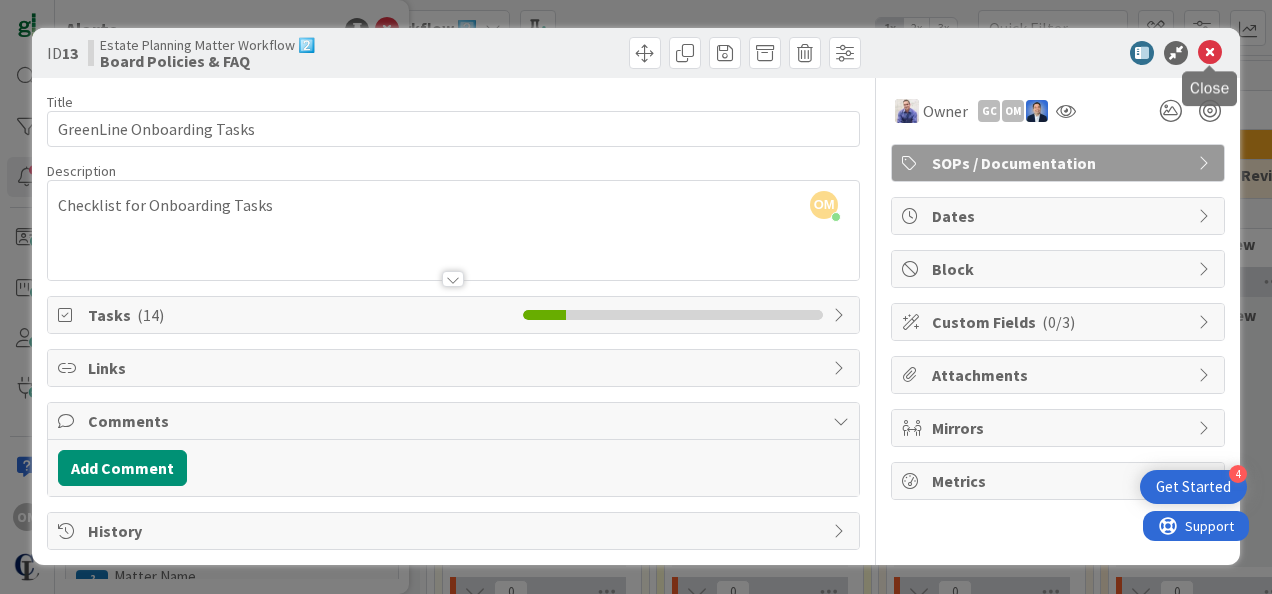 click at bounding box center (1210, 53) 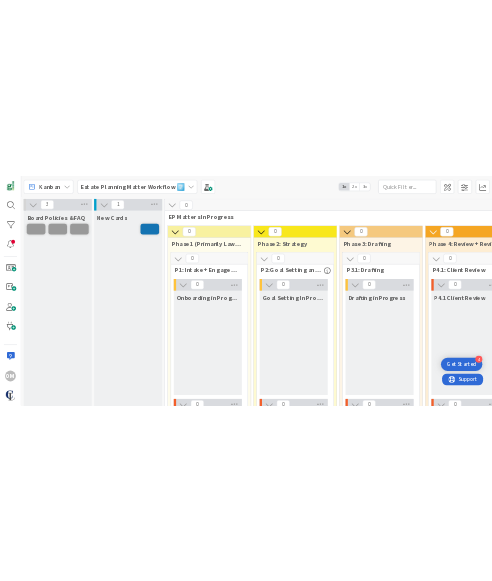 scroll, scrollTop: 0, scrollLeft: 0, axis: both 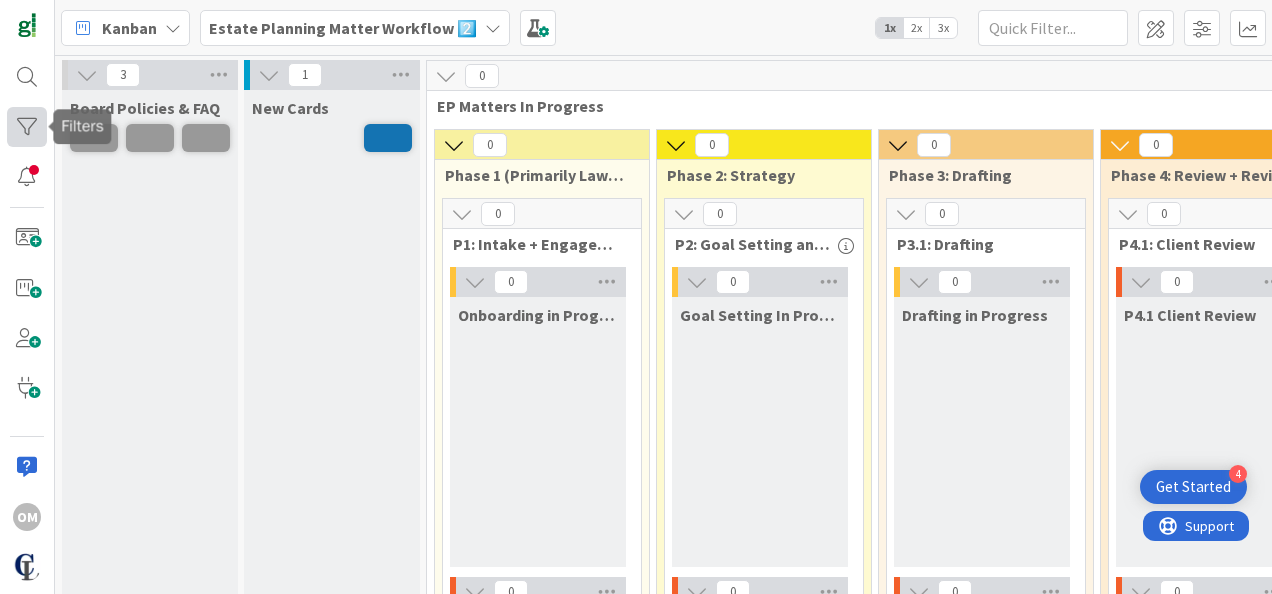 click at bounding box center (27, 127) 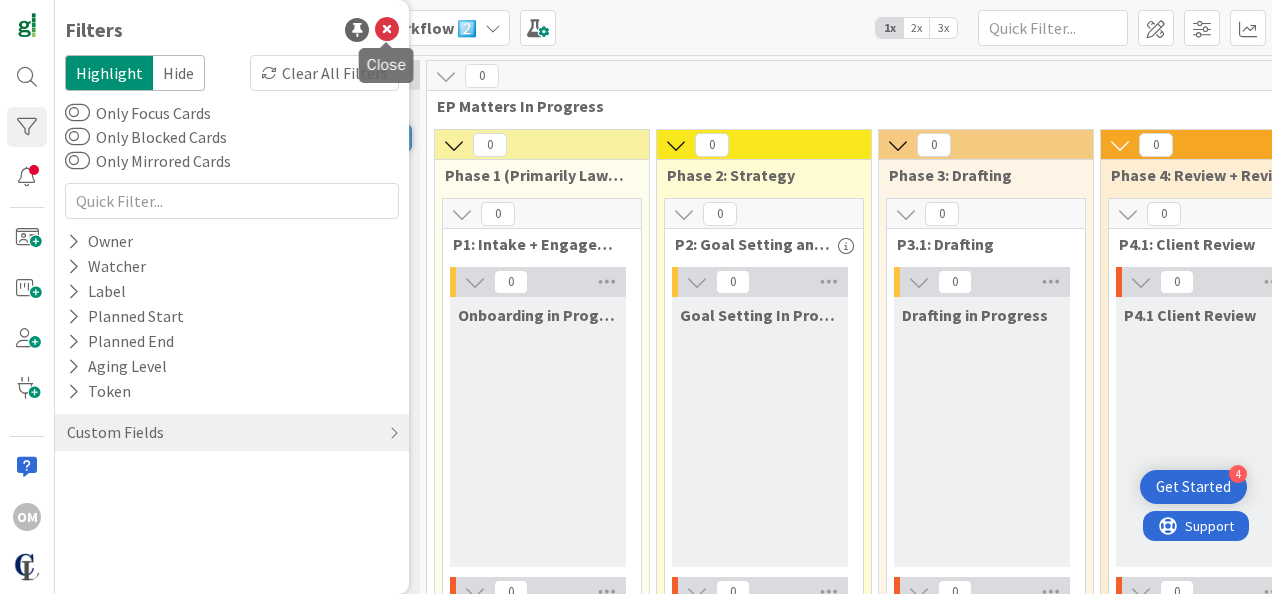 click at bounding box center [387, 30] 